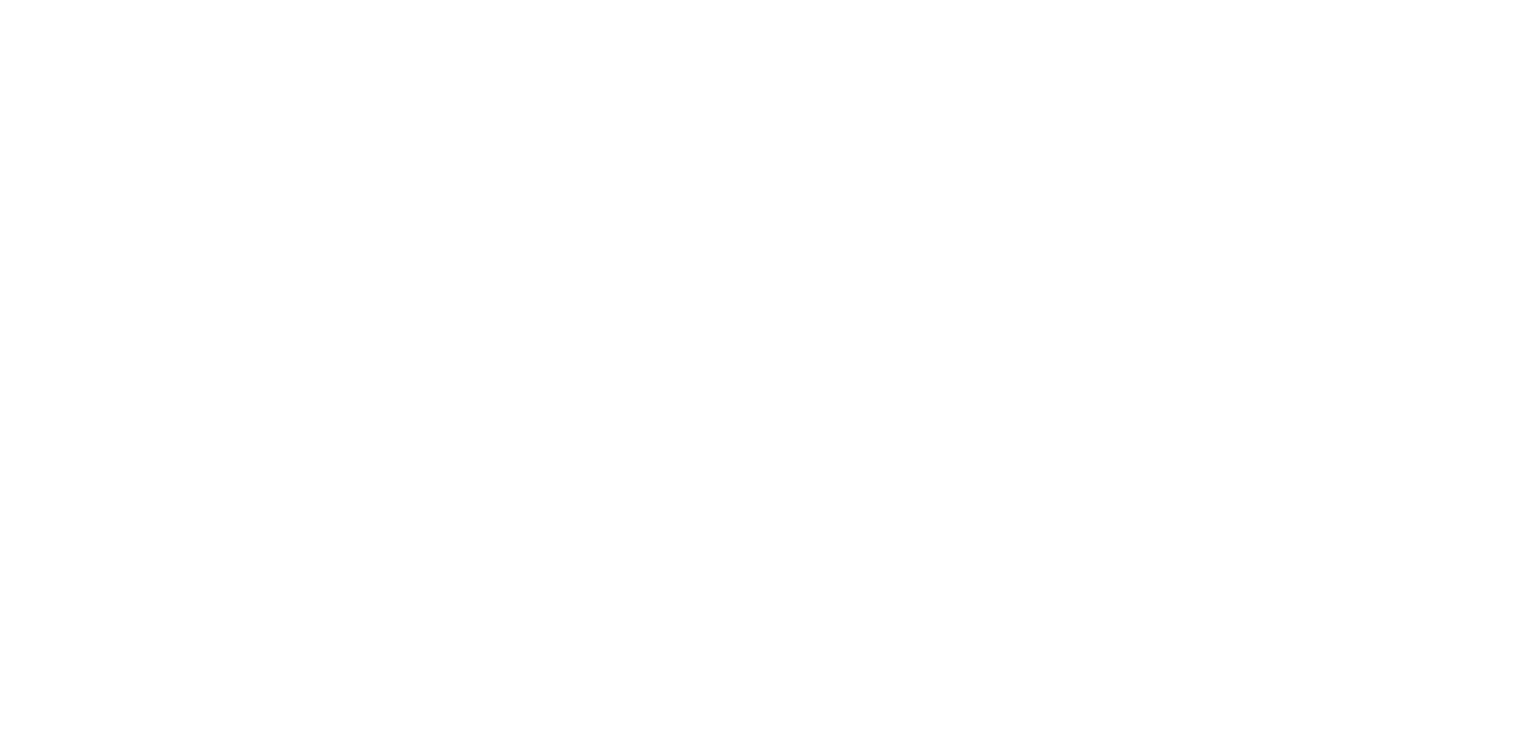 scroll, scrollTop: 0, scrollLeft: 0, axis: both 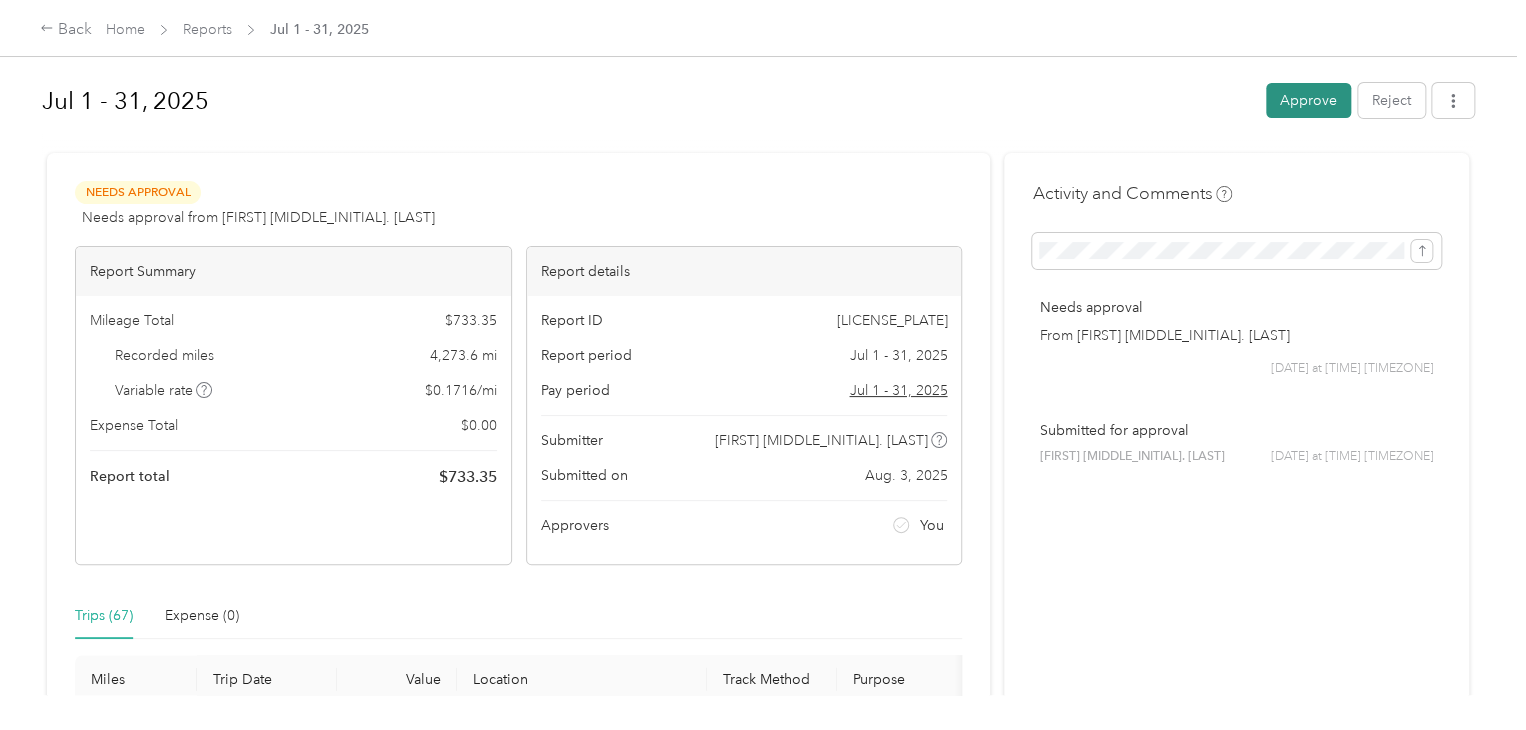 click on "Approve" at bounding box center [1308, 100] 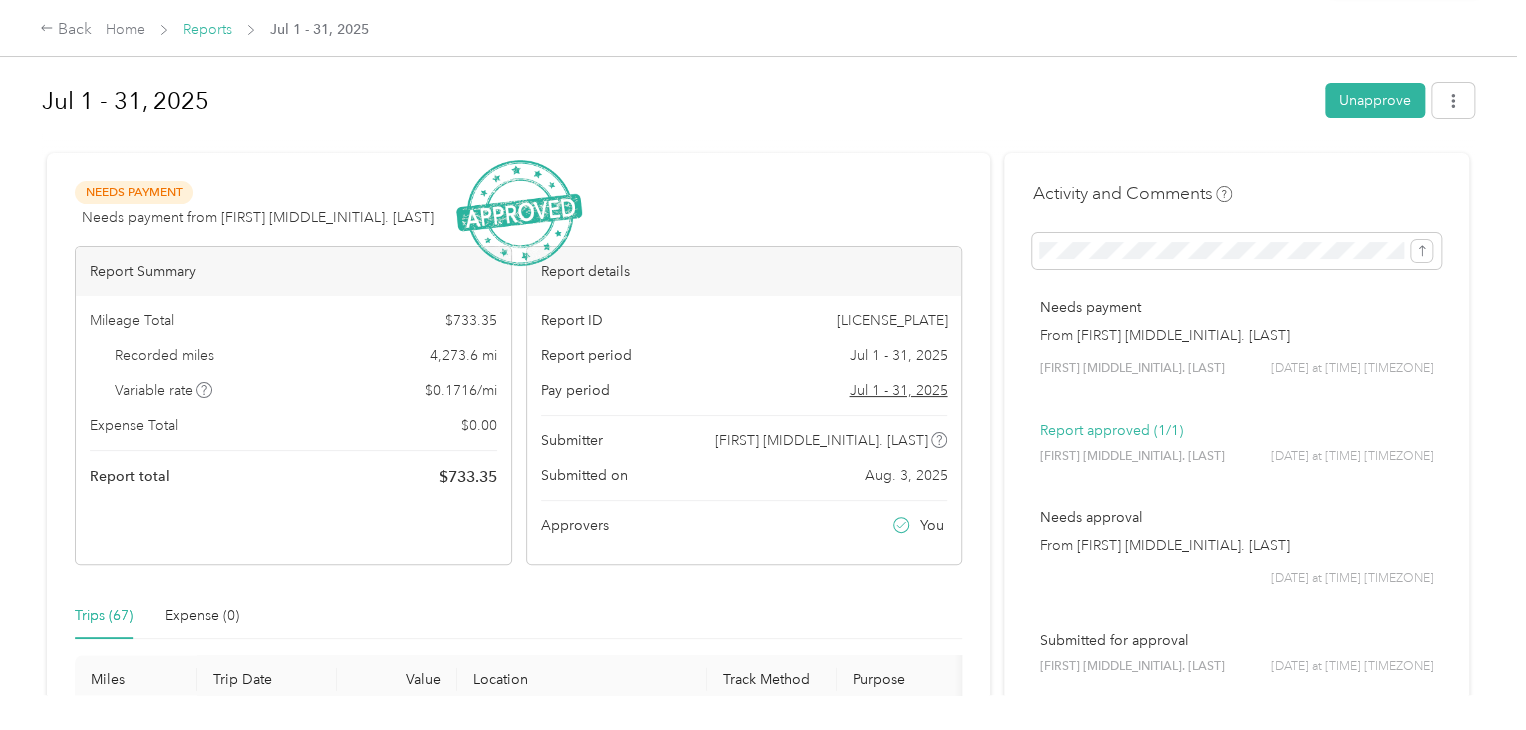 click on "Reports" at bounding box center (207, 29) 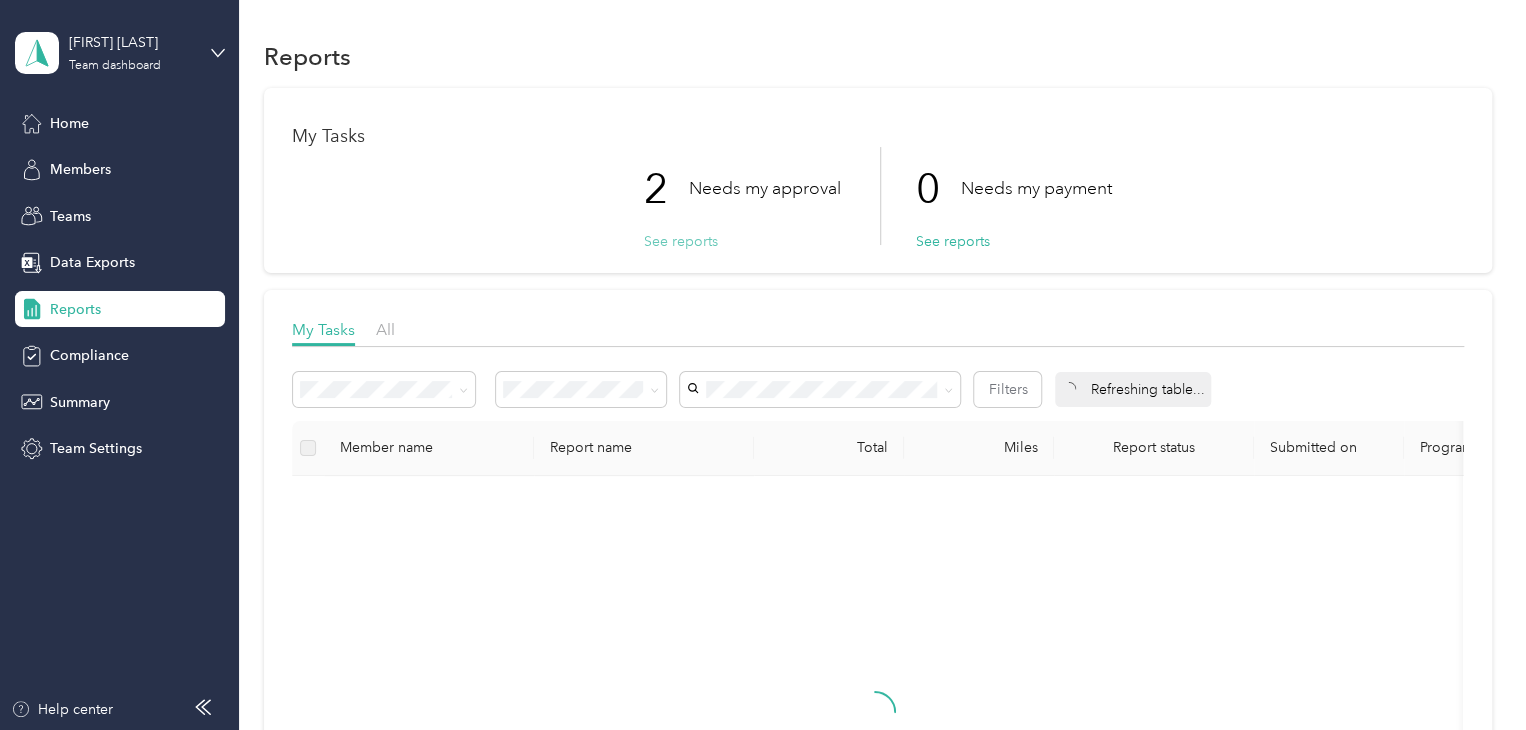 click on "See reports" at bounding box center (681, 241) 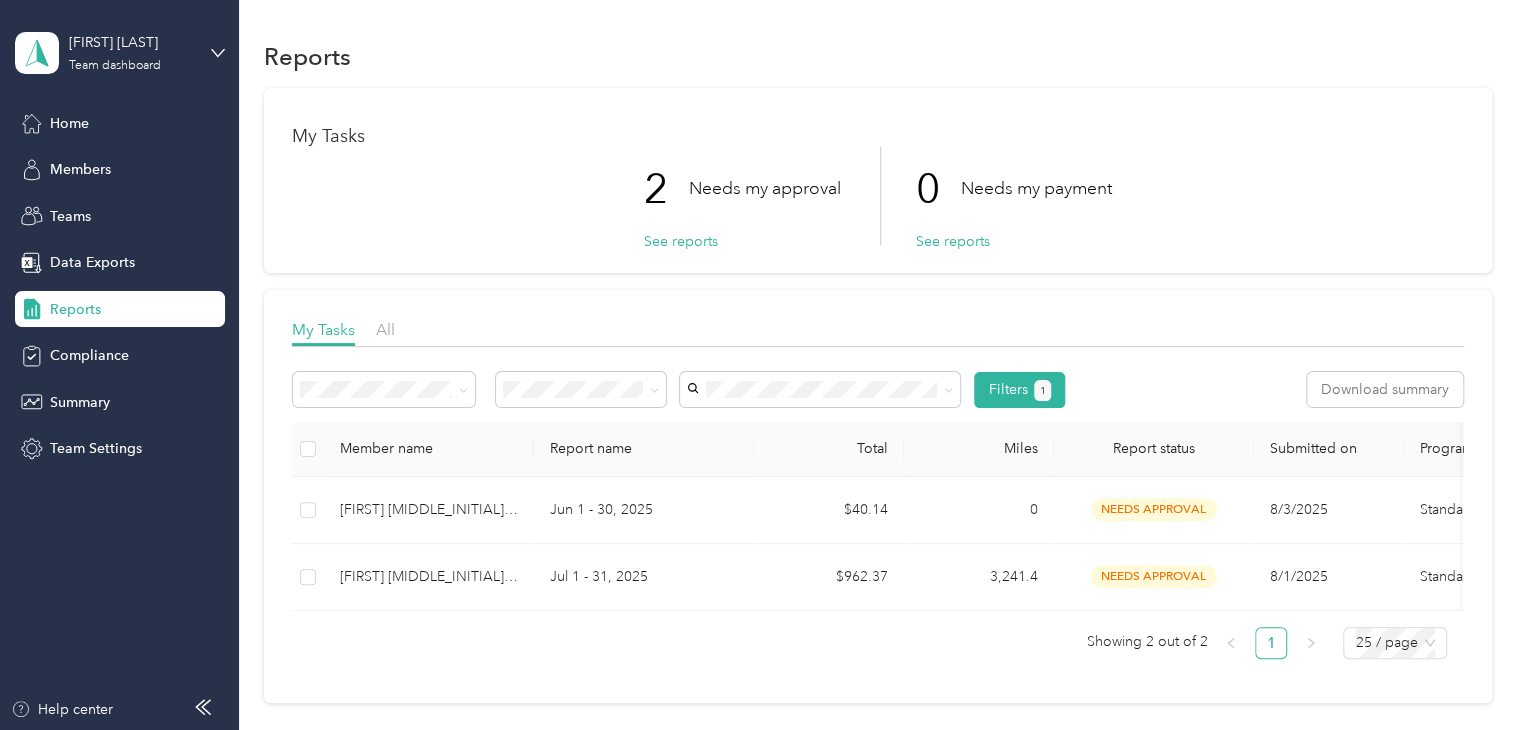 scroll, scrollTop: 100, scrollLeft: 0, axis: vertical 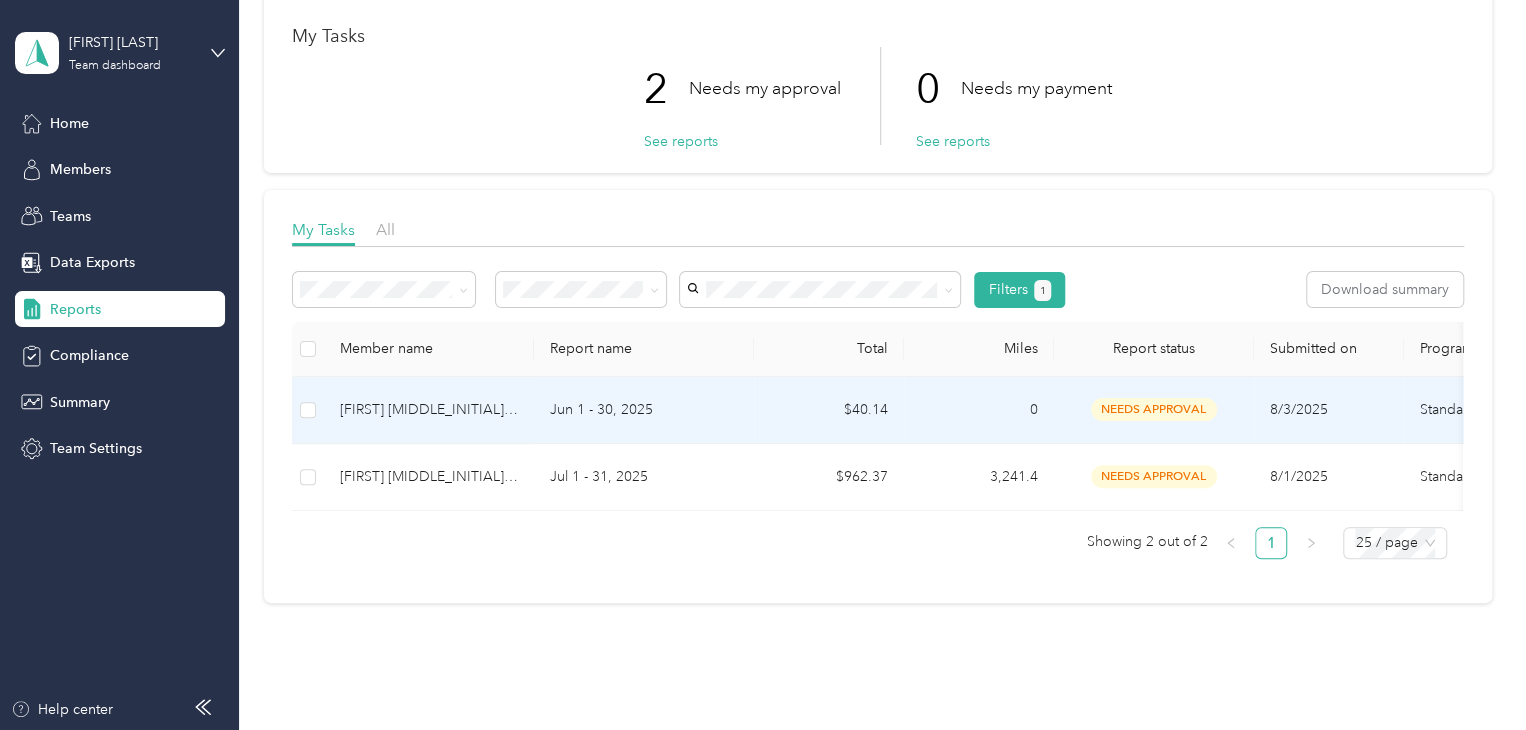 click on "Jun 1 - 30, 2025" at bounding box center [644, 410] 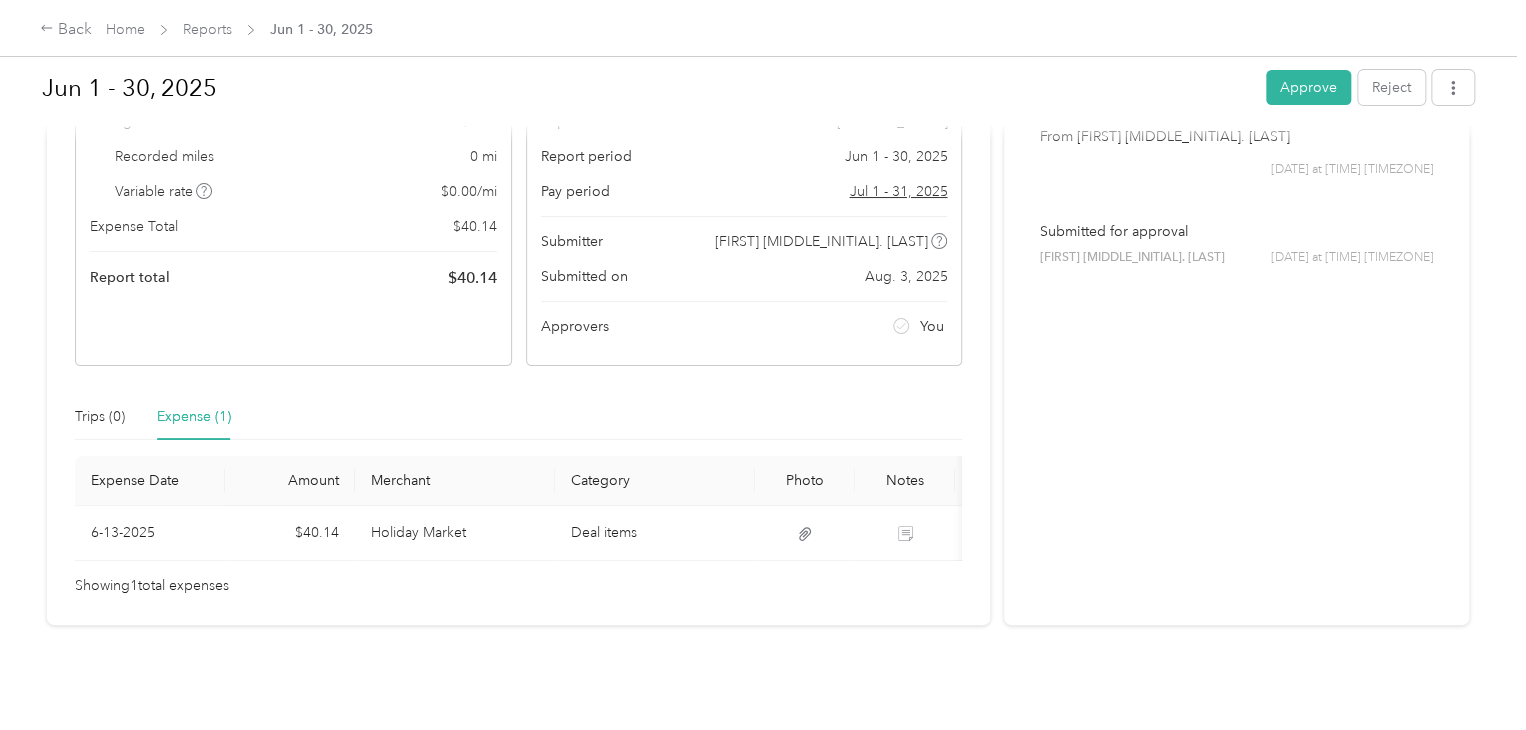 scroll, scrollTop: 228, scrollLeft: 0, axis: vertical 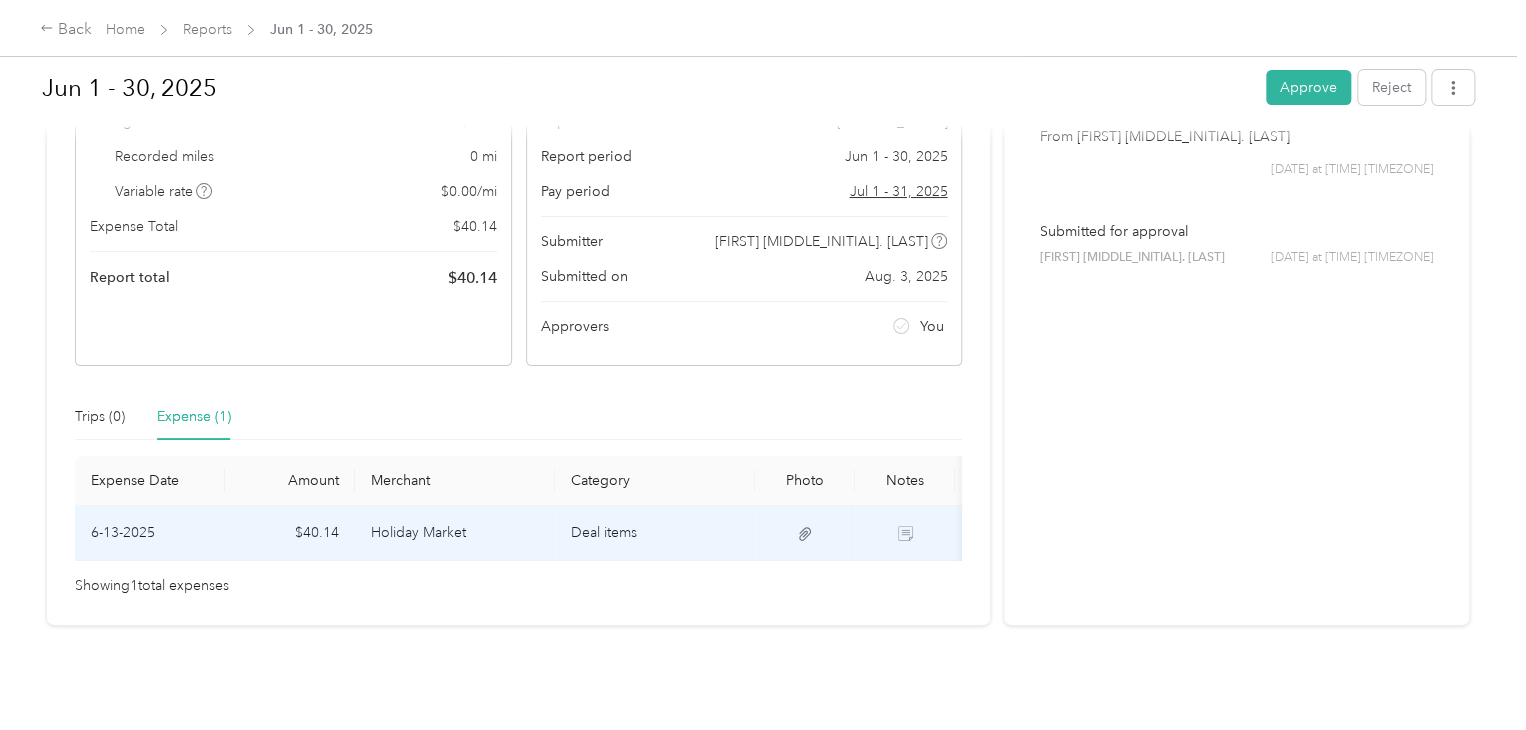 click on "Back Home Reports [MONTH] 1 - 30, [YEAR] [MONTH] 1 - 30, [YEAR] Approve Reject Needs Approval Needs approval from [FIRST] [MIDDLE_INITIAL]. [LAST] View  activity & comments Report Summary Mileage Total $ 0.00 Recorded miles 0   mi Variable rate   $ 0.00 / mi Expense Total $ 40.14 Report total $ 40.14 Report details Report ID [LICENSE_PLATE] Report period [MONTH] 1 - 30, [YEAR] Pay period [MONTH] 1 - 31, [YEAR] Submitter [FIRST] [MIDDLE_INITIAL]. [LAST] Submitted on [MONTH]. 3, [YEAR] Approvers You Trips (0) Expense (1) Expense Date Amount Merchant Category Photo Notes Tags               [MONTH]-[DAY]-[YEAR] $40.14 Holiday Market  Deal items - Showing  1  total expenses Activity and Comments   Needs approval From [FIRST] [MIDDLE_INITIAL]. [LAST] [DATE] at [TIME] [TIMEZONE] Submitted for approval [FIRST] [MIDDLE_INITIAL]. [LAST] [DATE] at [TIME] [TIMEZONE]" at bounding box center (758, 365) 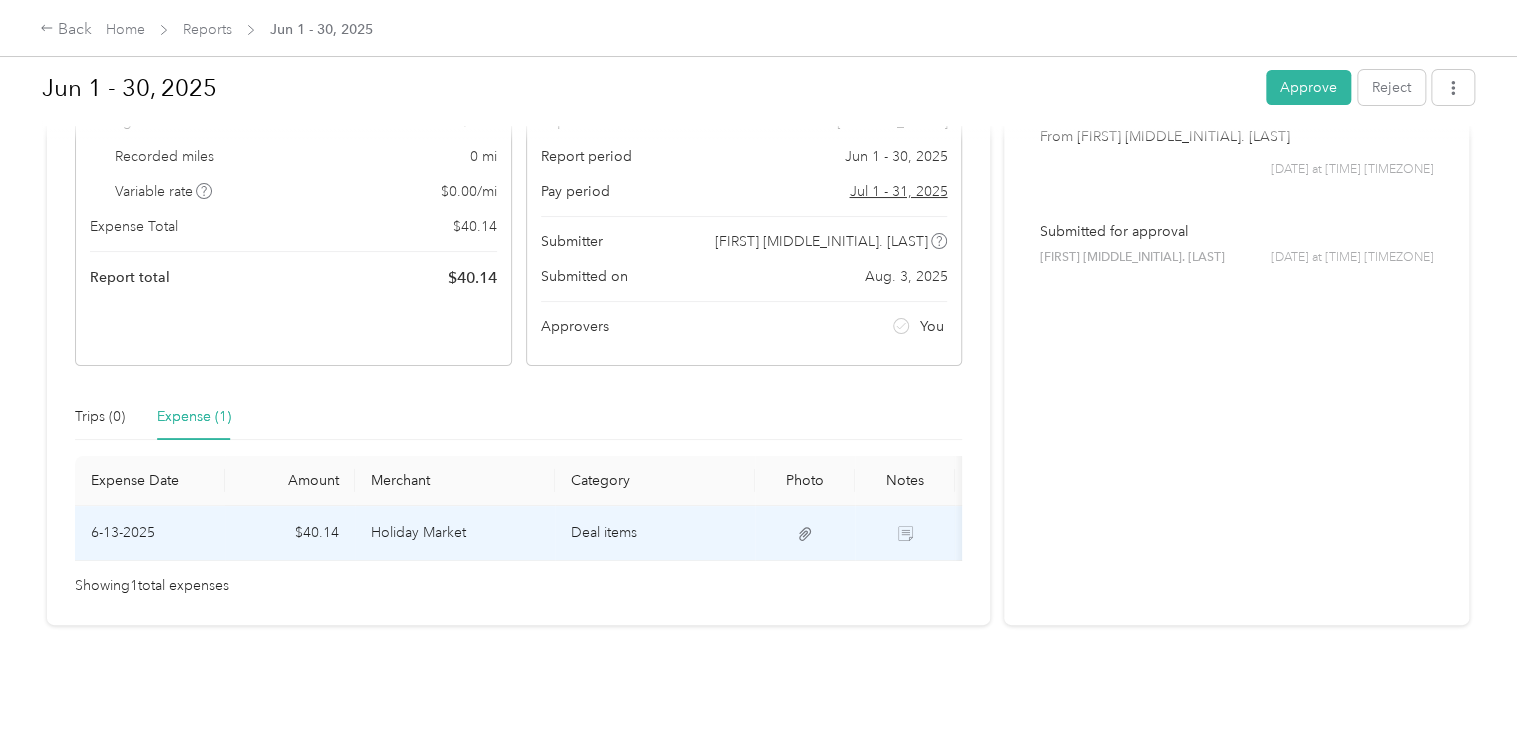click 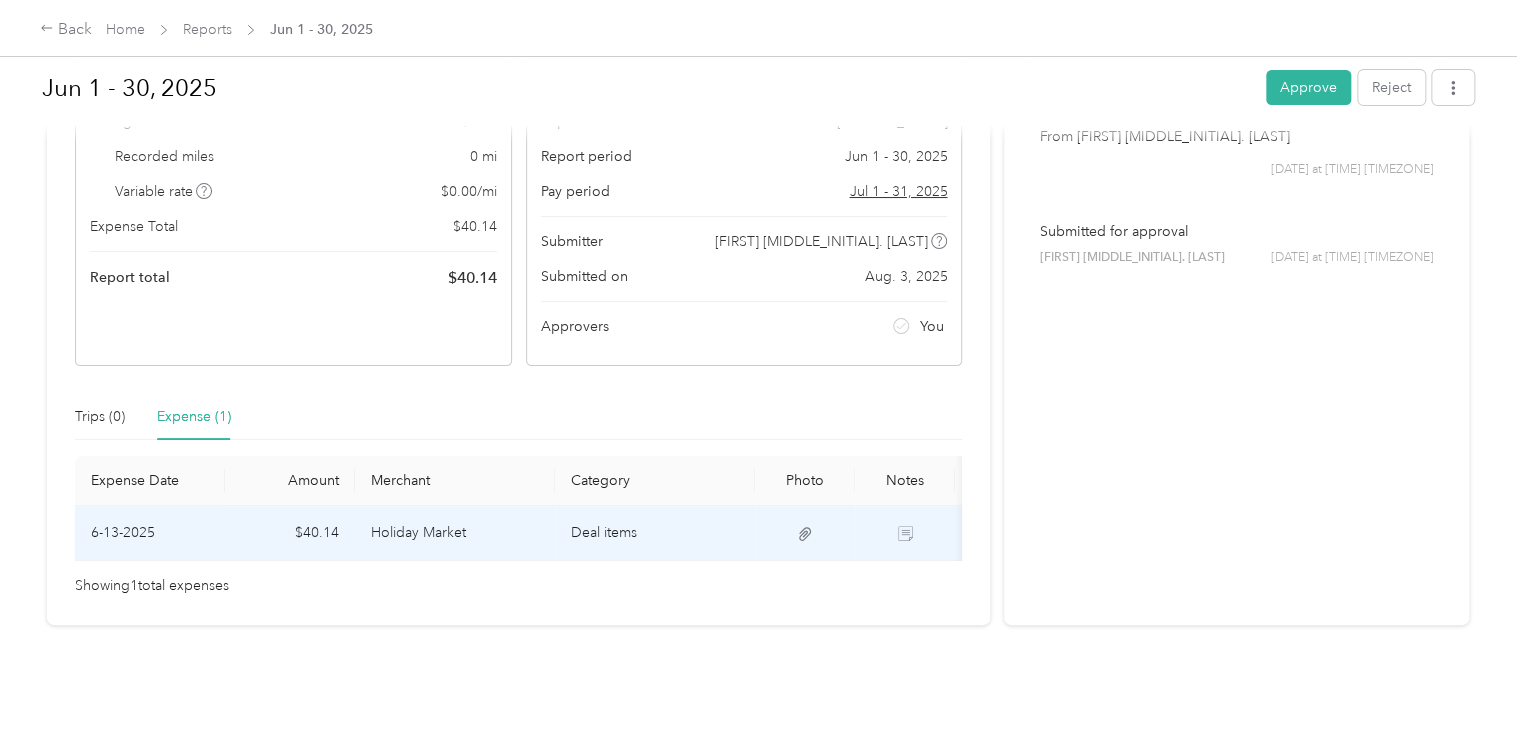 click on "6-13-2025" at bounding box center [150, 533] 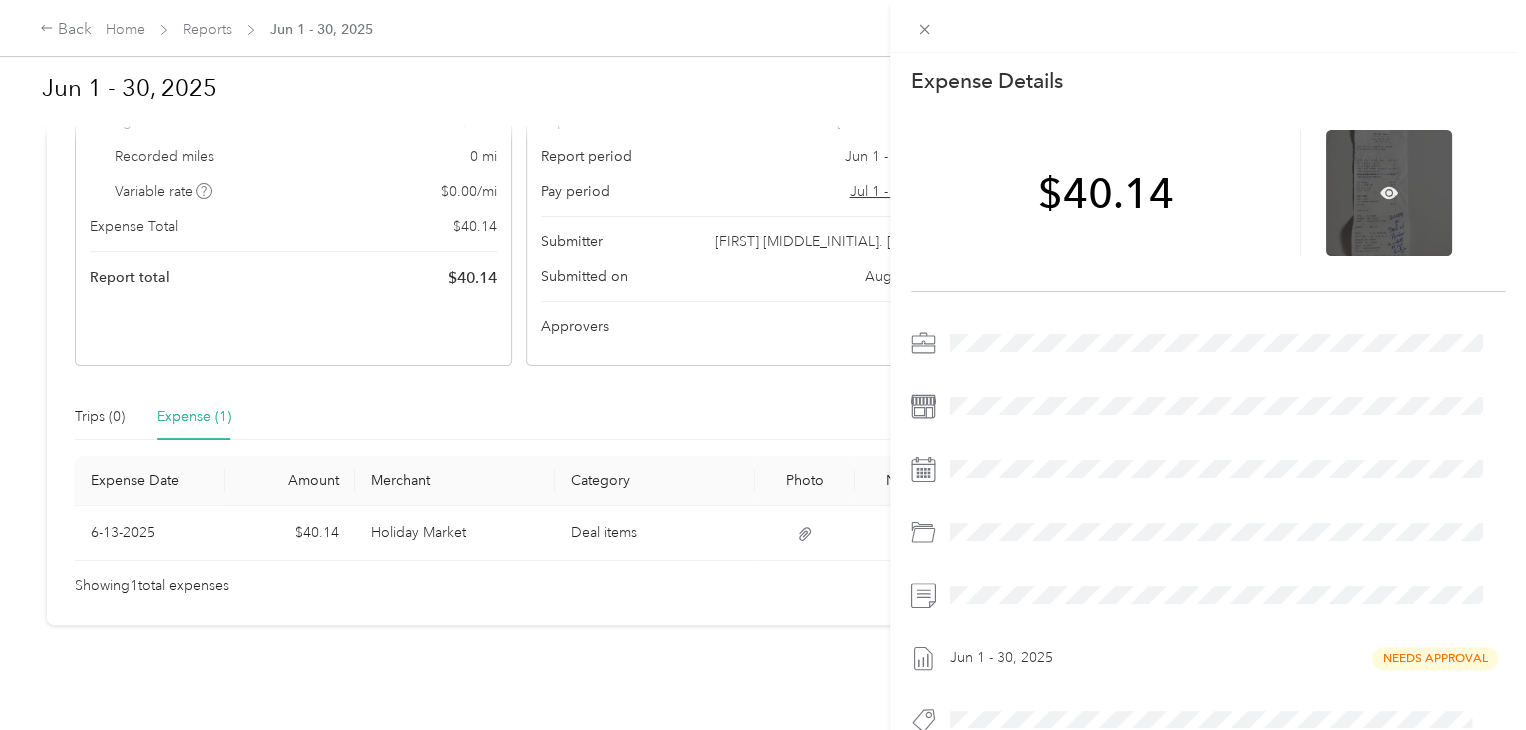click at bounding box center [1389, 193] 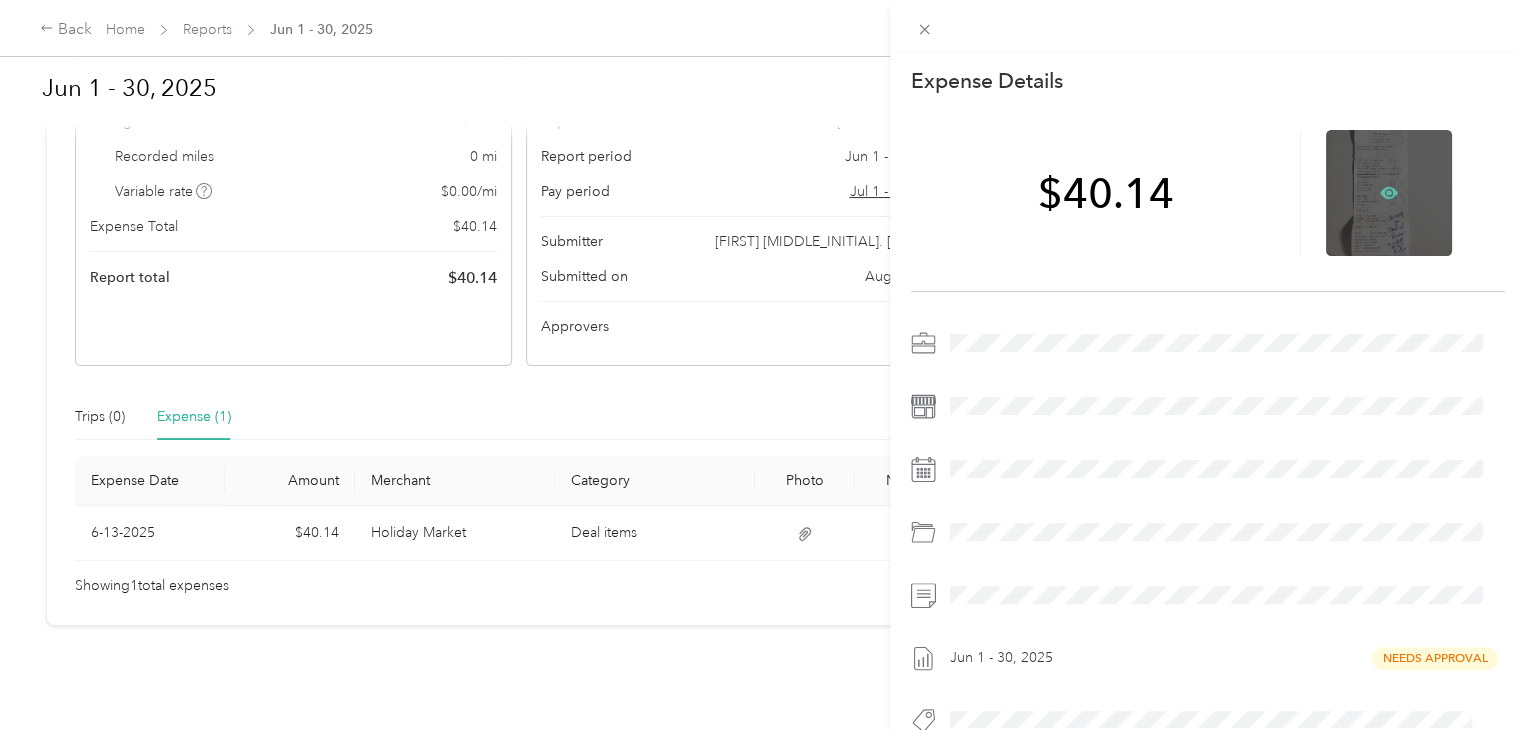 click 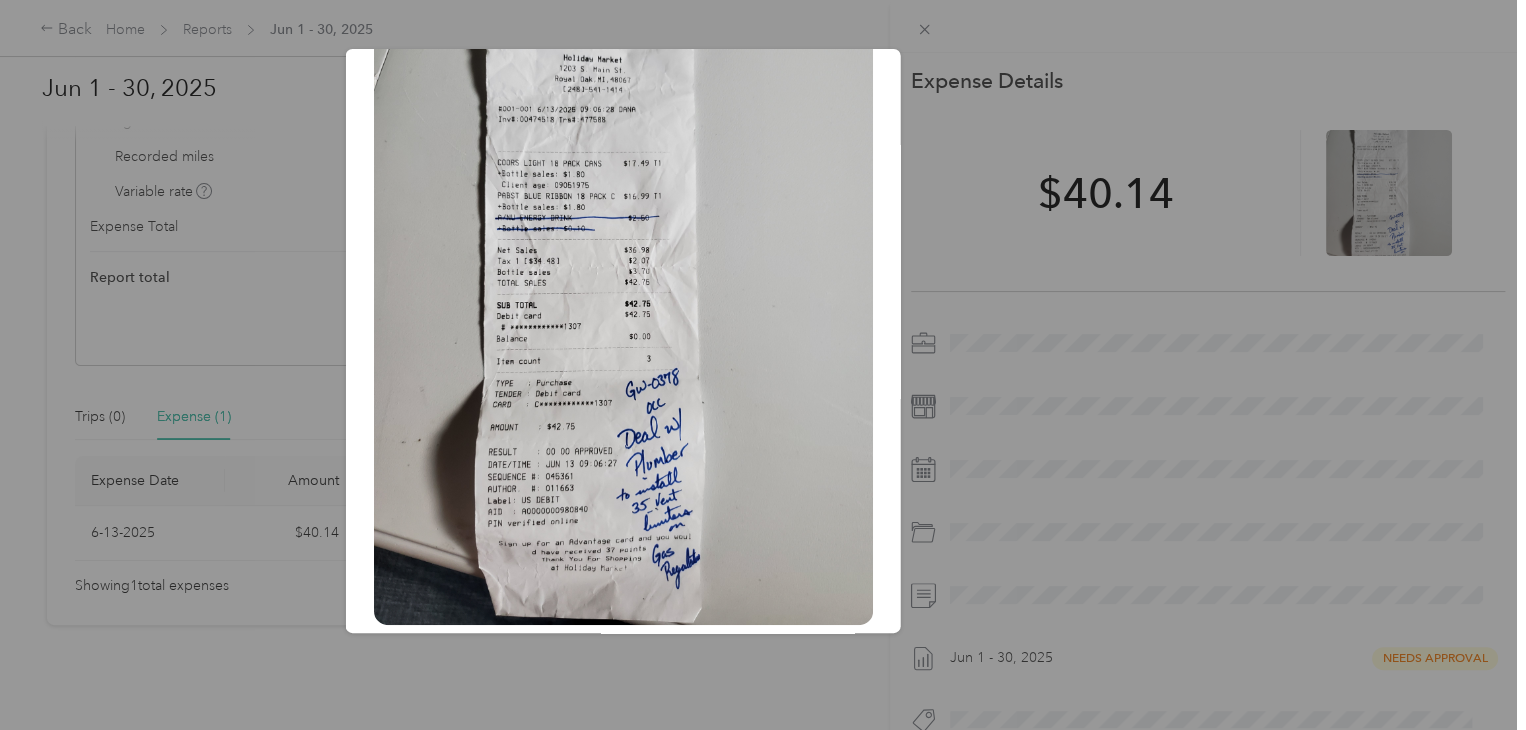scroll, scrollTop: 0, scrollLeft: 0, axis: both 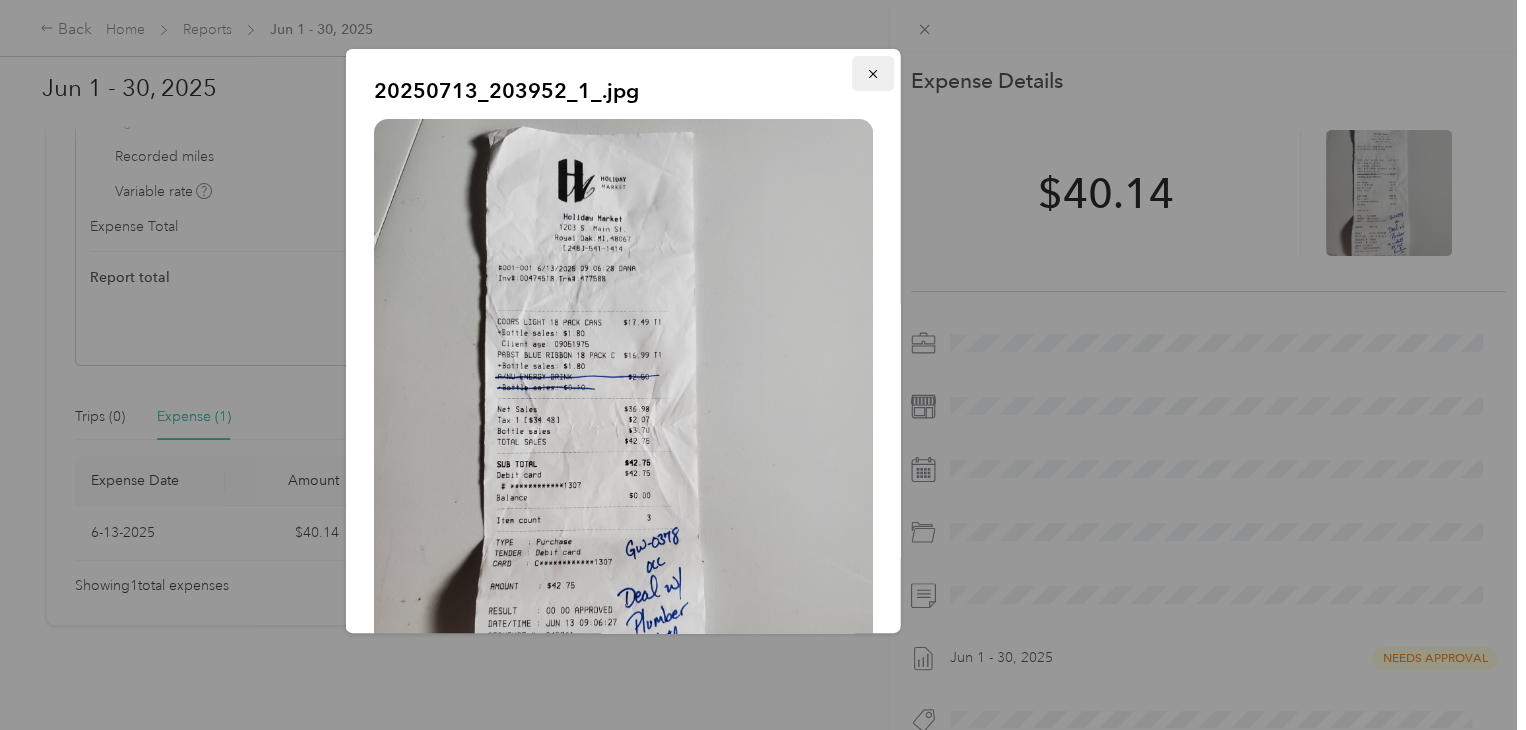 click 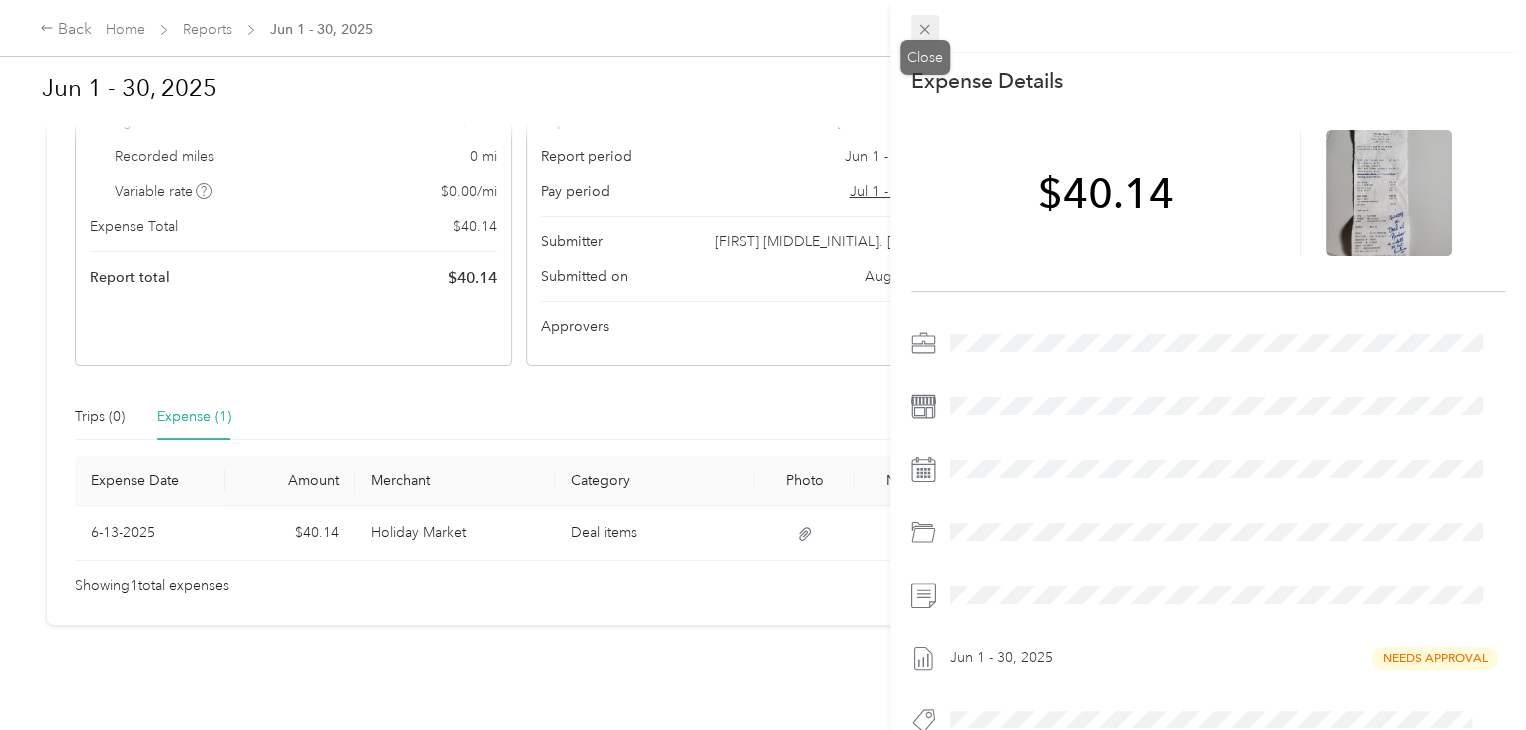 click 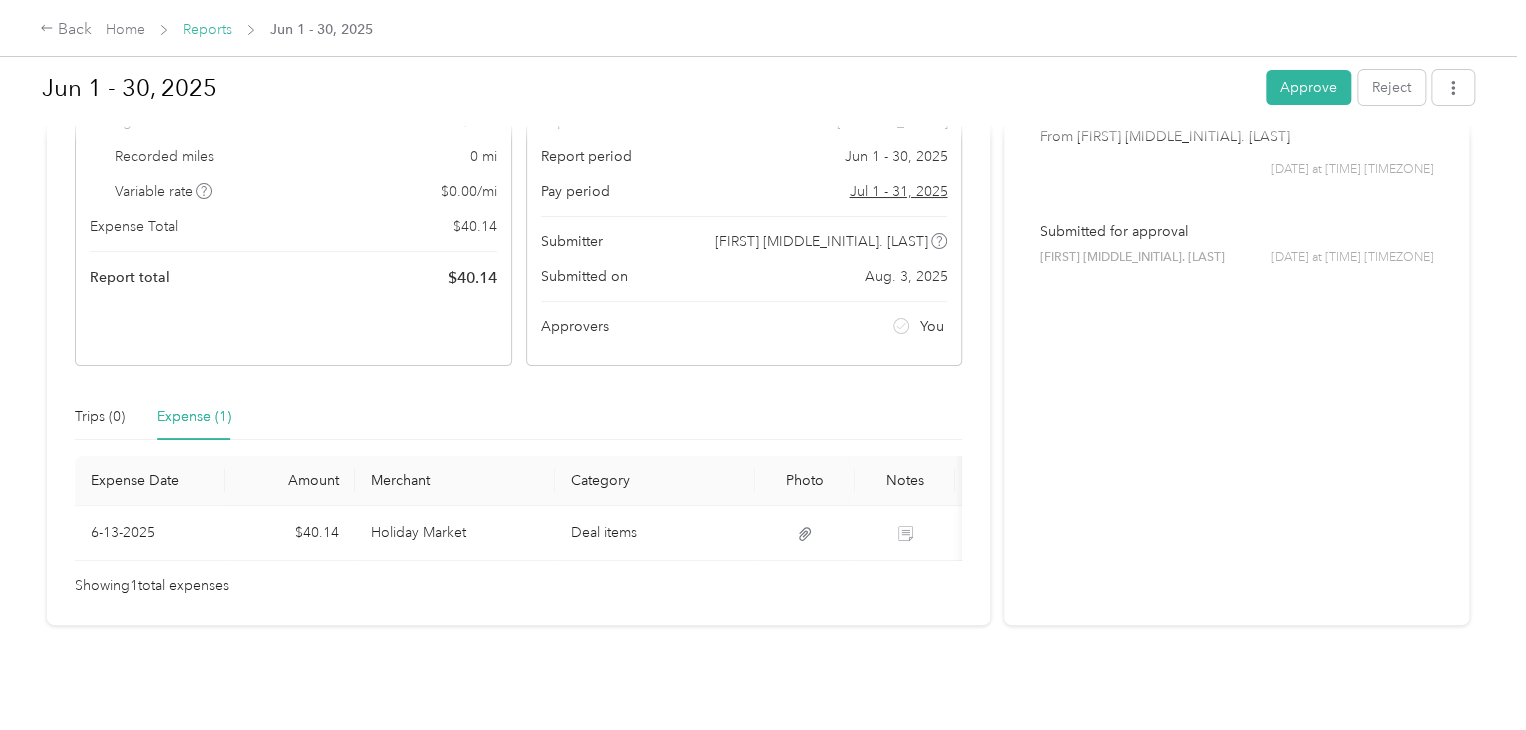click on "Reports" at bounding box center (207, 29) 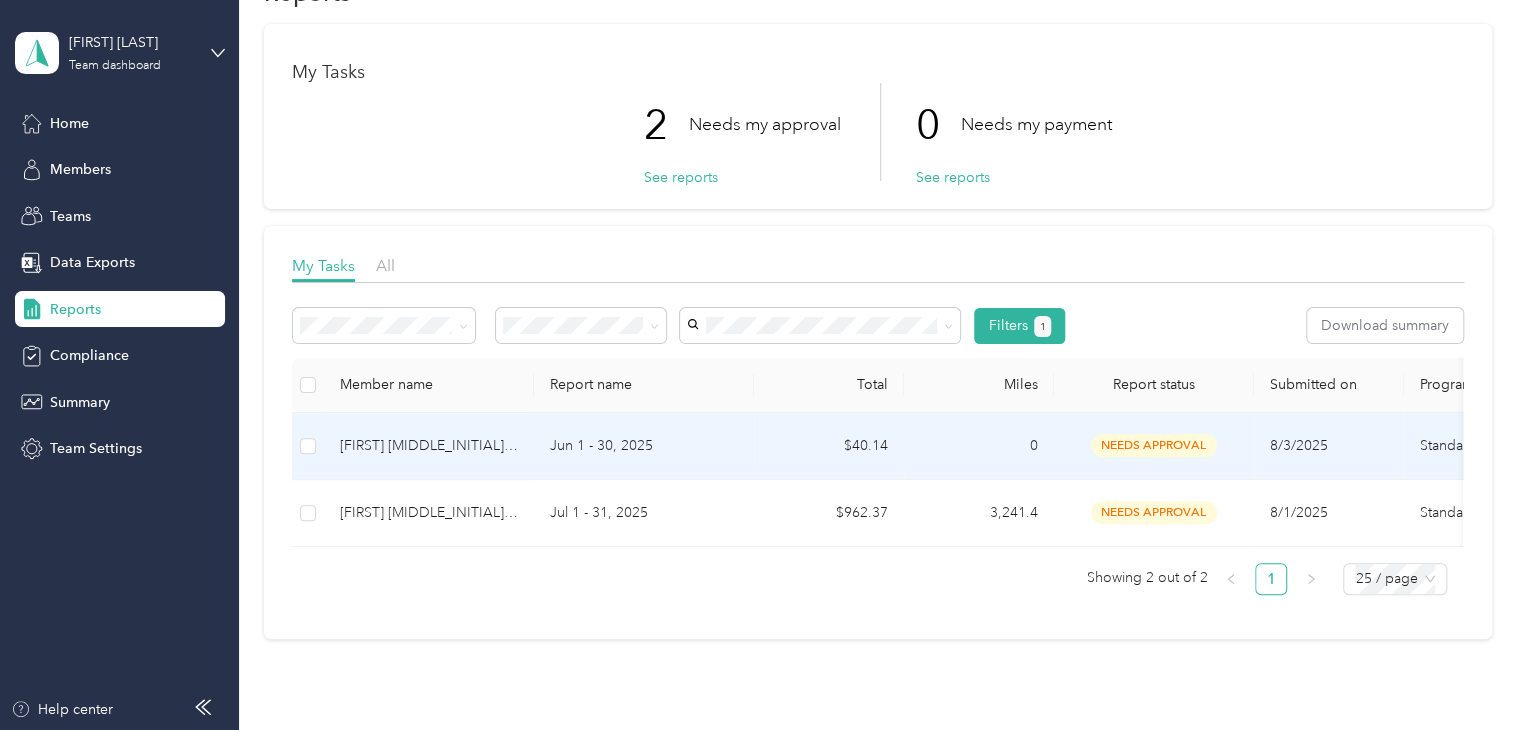 scroll, scrollTop: 100, scrollLeft: 0, axis: vertical 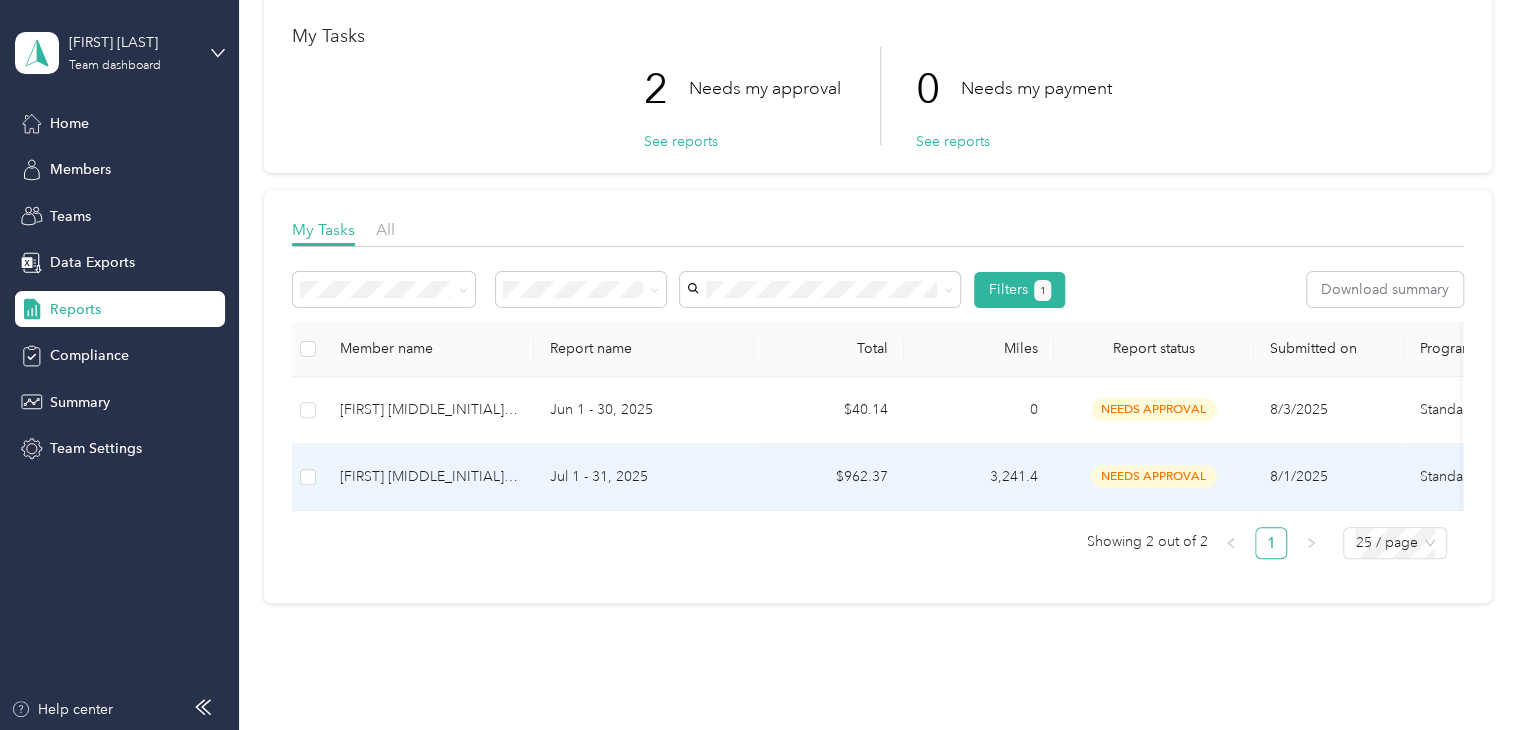 click on "[FIRST] [MIDDLE_INITIAL]. [LAST]" at bounding box center [429, 477] 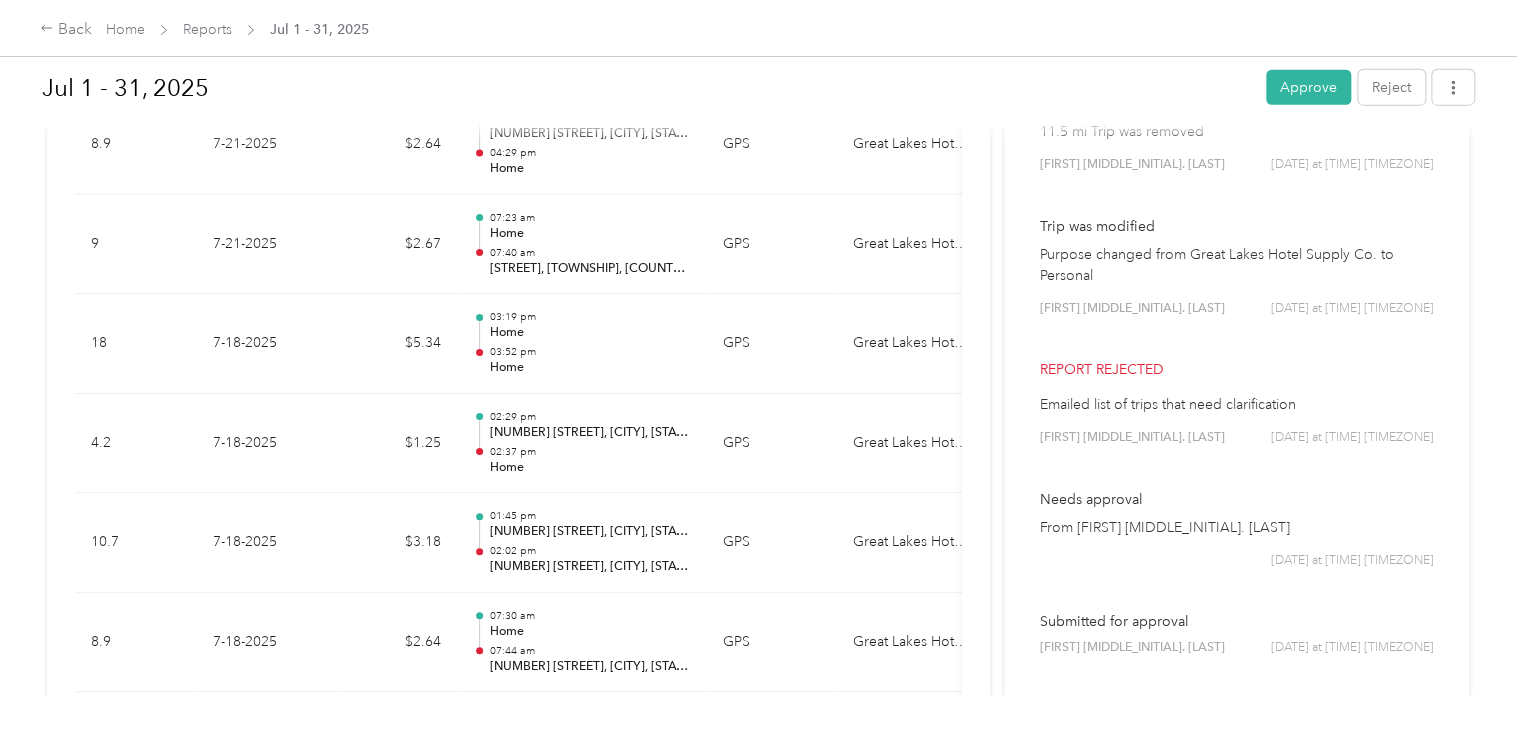 scroll, scrollTop: 2600, scrollLeft: 0, axis: vertical 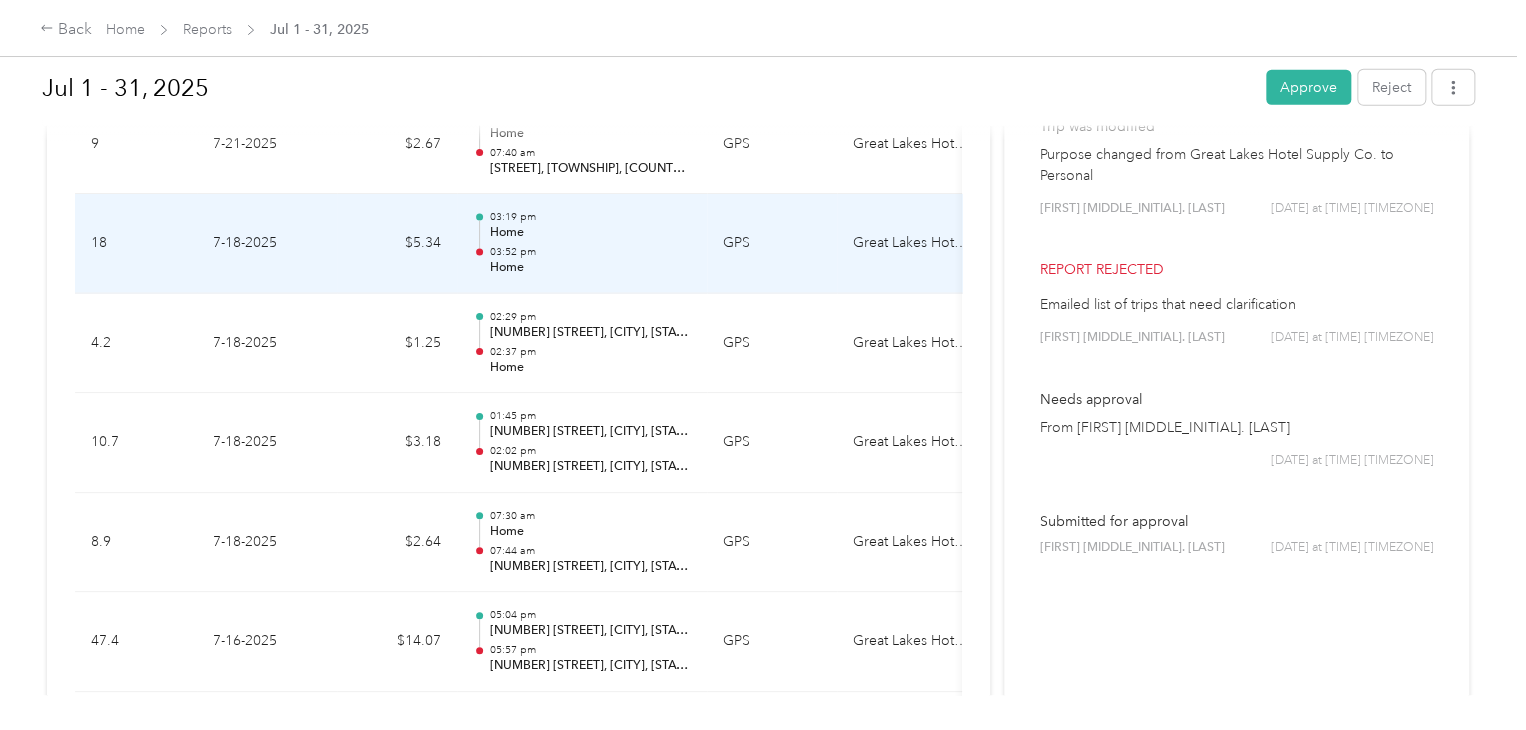 click on "Home" at bounding box center (590, 233) 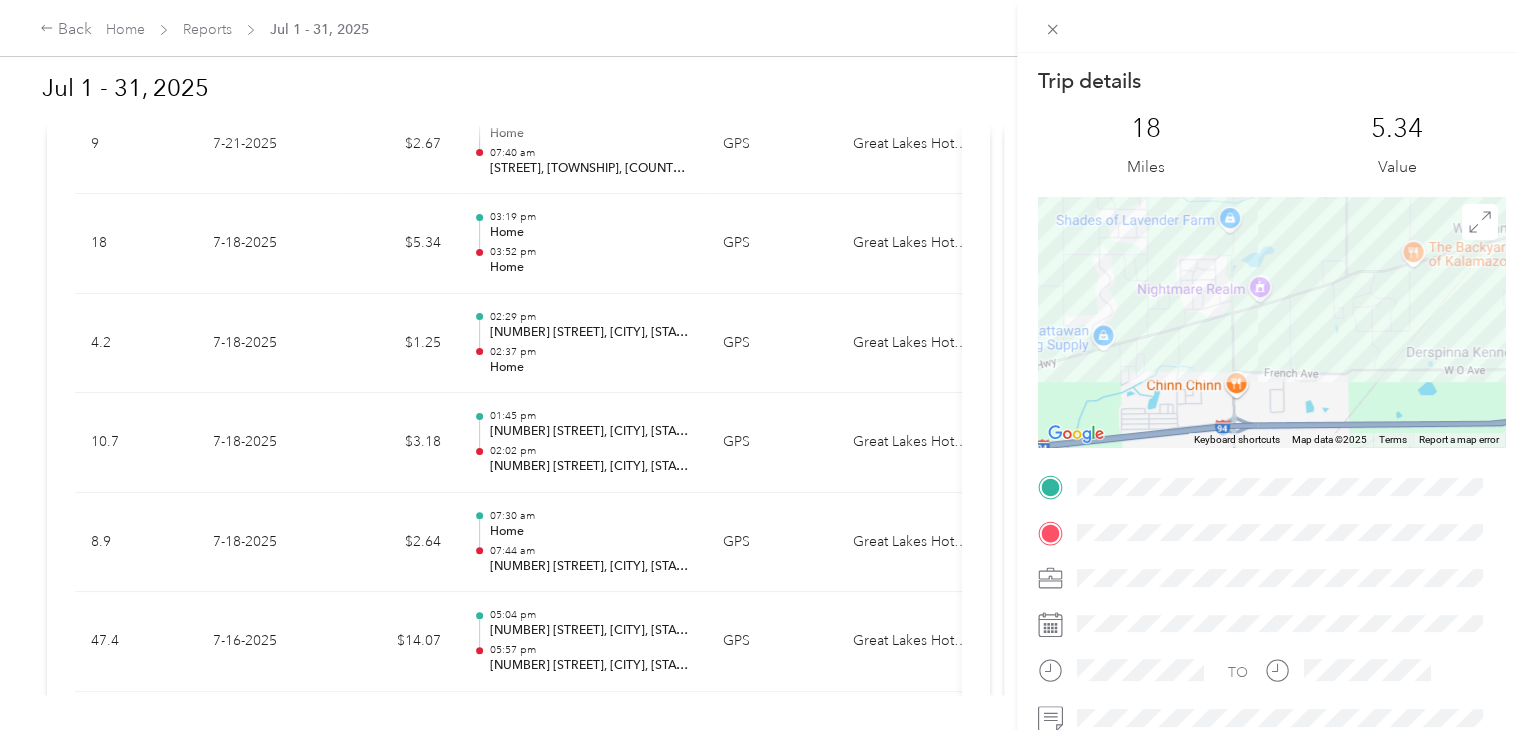 drag, startPoint x: 1145, startPoint y: 361, endPoint x: 1258, endPoint y: 345, distance: 114.12712 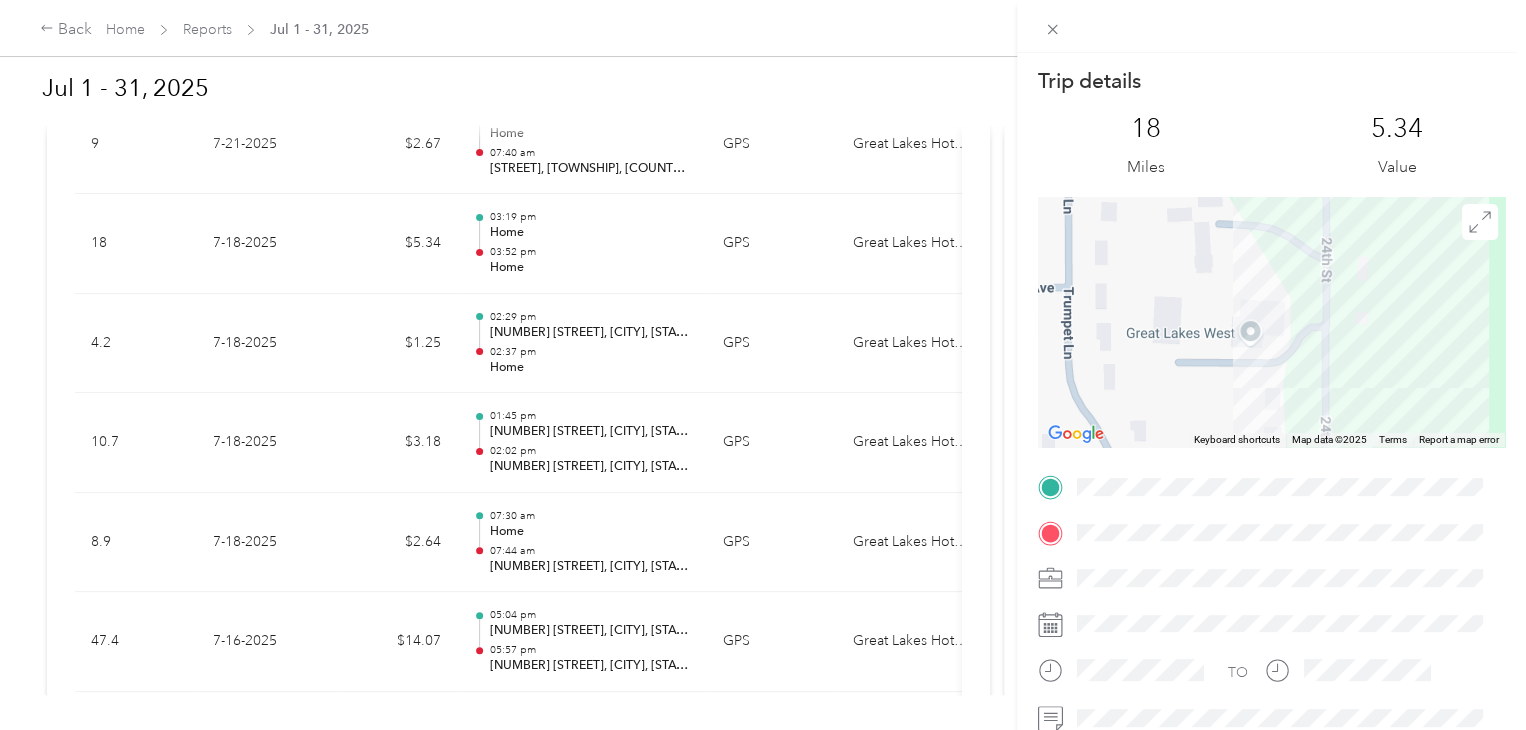 scroll, scrollTop: 100, scrollLeft: 0, axis: vertical 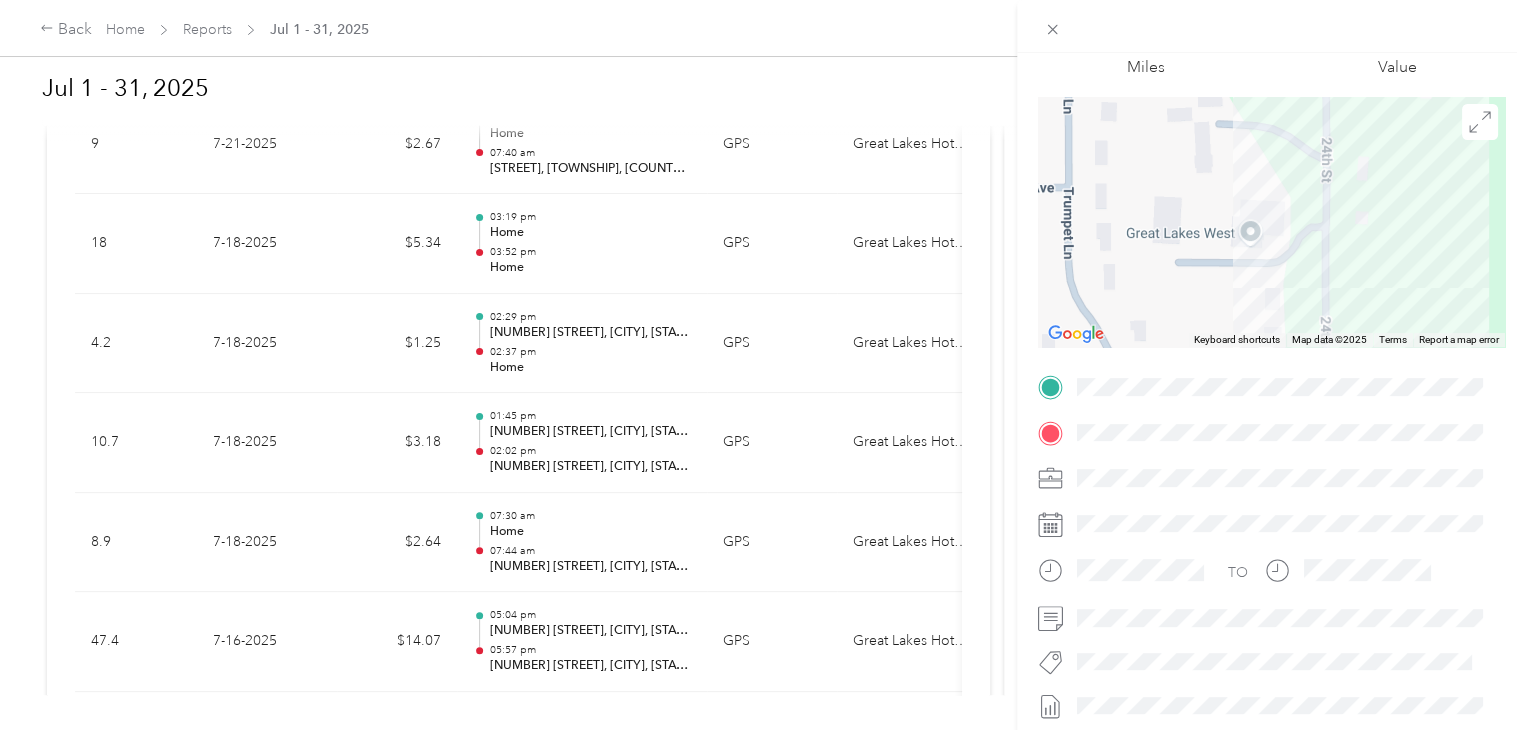 click at bounding box center [1271, 222] 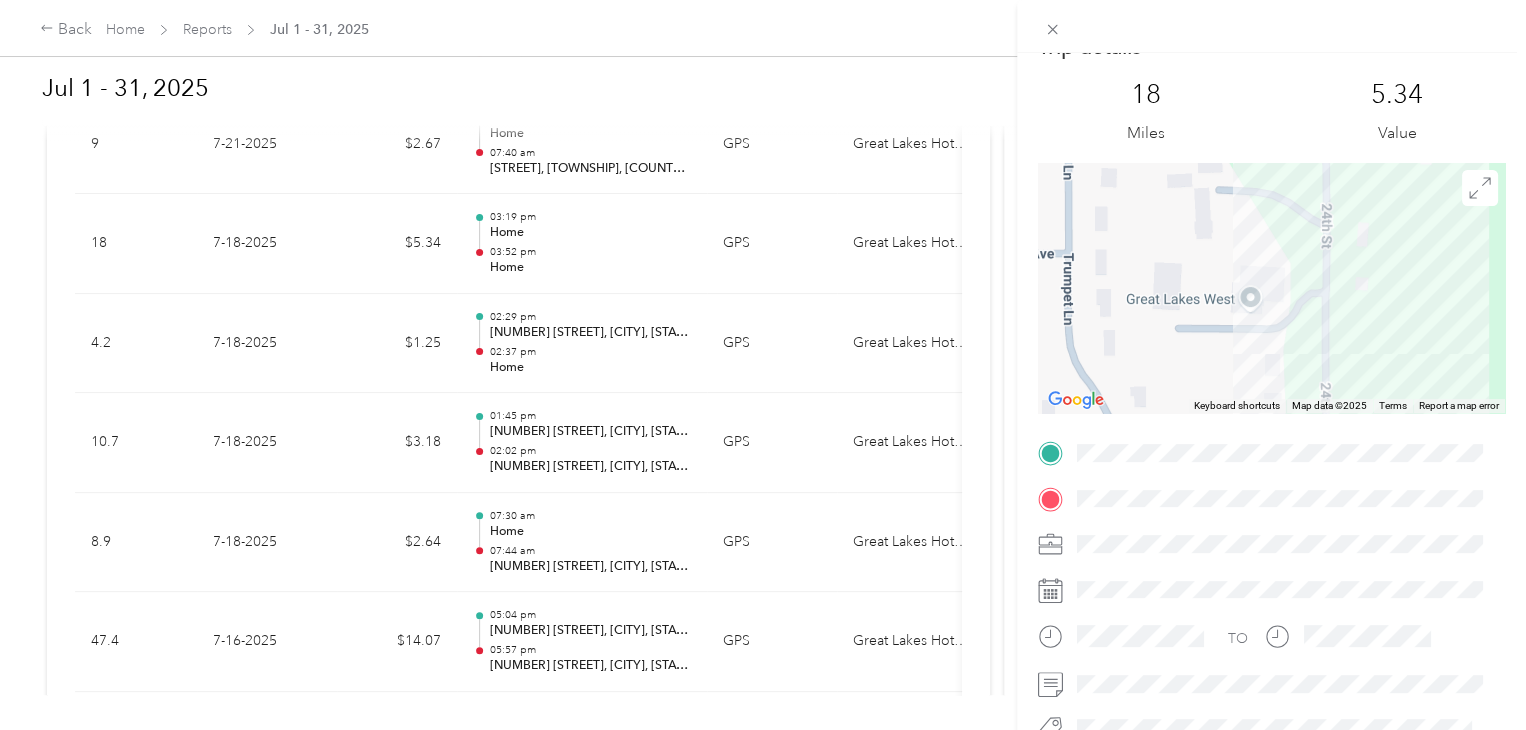 scroll, scrollTop: 0, scrollLeft: 0, axis: both 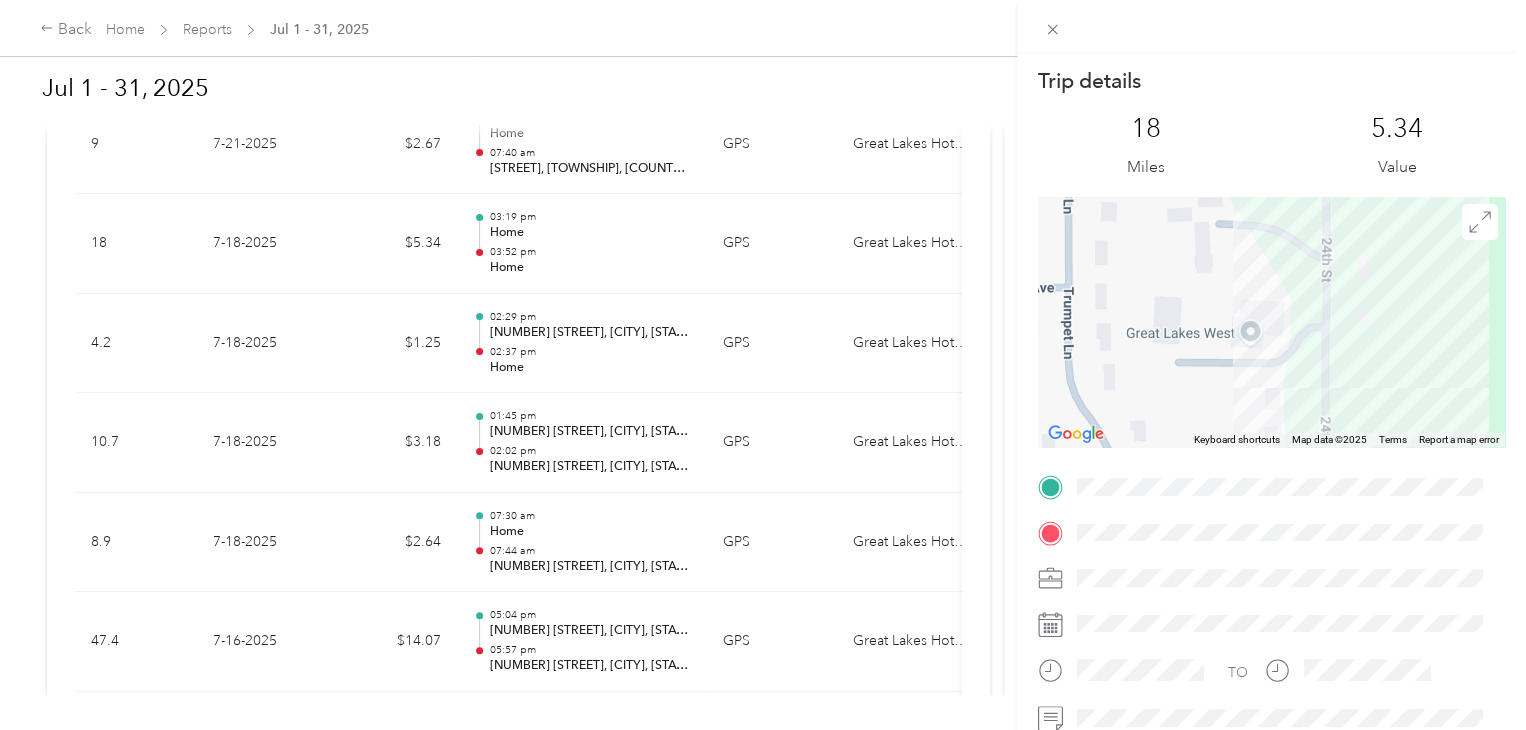click 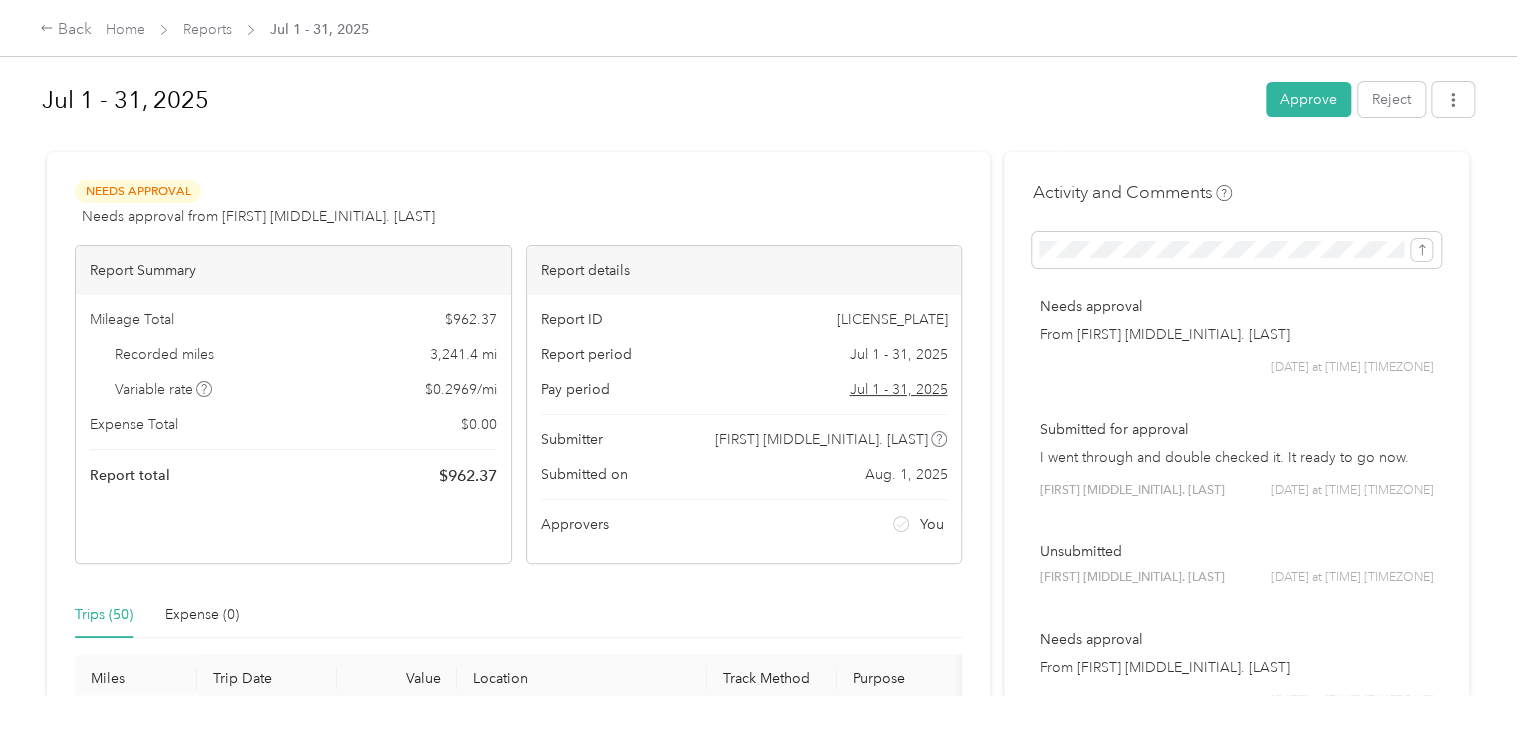scroll, scrollTop: 0, scrollLeft: 0, axis: both 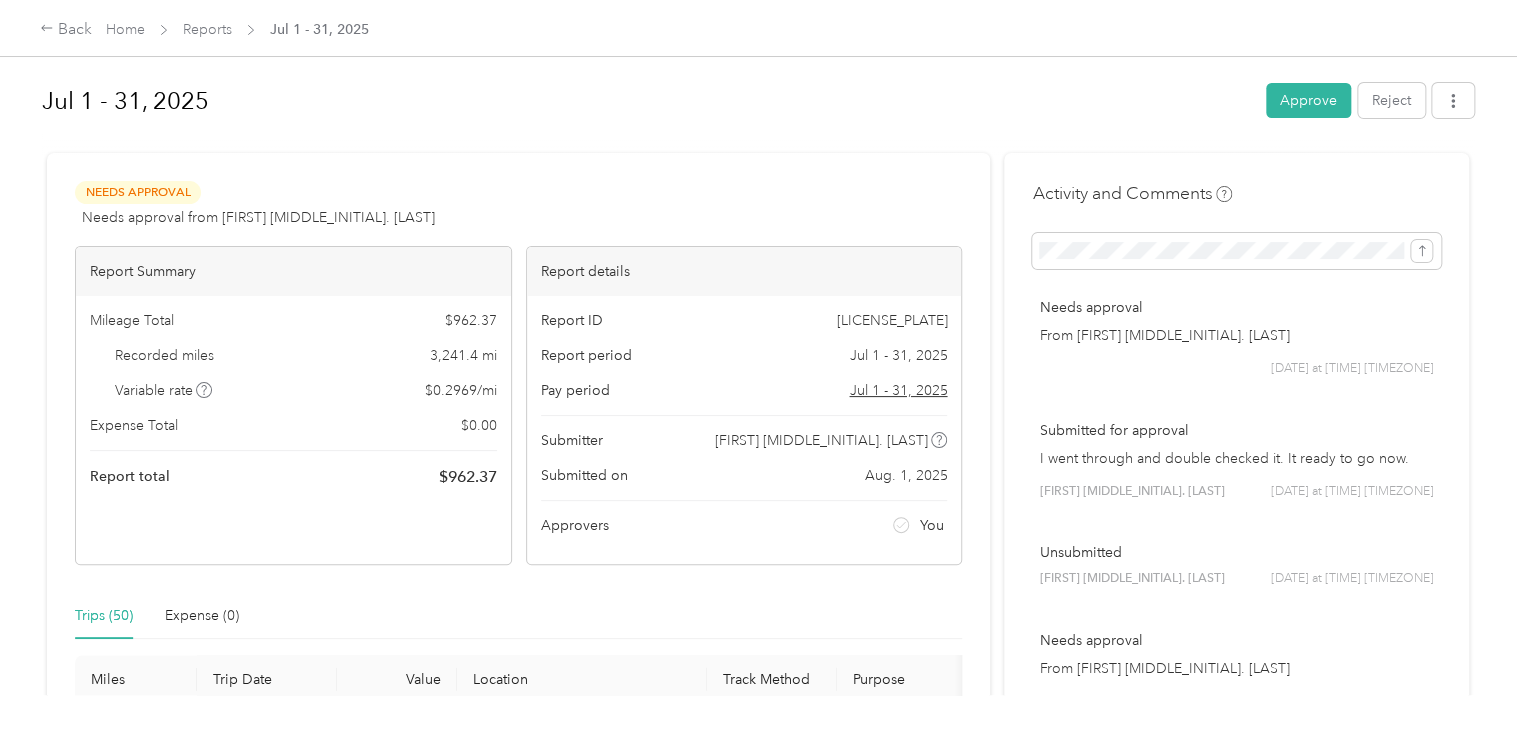 click on "Activity and Comments   Needs approval From [FIRST] [MIDDLE_INITIAL]. [LAST] [DATE] at [TIME] [TIMEZONE] Submitted for approval I went through and double checked it. It ready to go now.   [FIRST] [MIDDLE_INITIAL]. [LAST] [DATE] at [TIME] [TIMEZONE] Unsubmitted [FIRST] [MIDDLE_INITIAL]. [LAST] [DATE] at [TIME] [TIMEZONE] Needs approval From [FIRST] [MIDDLE_INITIAL]. [LAST] [DATE] at [TIME] [TIMEZONE] Submitted for approval Should be all set now. [FIRST] [MIDDLE_INITIAL]. [LAST] [DATE] at [TIME] [TIMEZONE] Trip removed 32.4 mi Trip was removed [FIRST] [MIDDLE_INITIAL]. [LAST] [DATE] at [TIME] [TIMEZONE] Trip was modified Purpose changed from Great Lakes Hotel Supply Co. to Personal [FIRST] [MIDDLE_INITIAL]. [LAST] [DATE] at [TIME] [TIMEZONE] Trip removed 32.6 mi Trip was removed [FIRST] [MIDDLE_INITIAL]. [LAST] [DATE] at [TIME] [TIMEZONE] Trip was modified Purpose changed from Great Lakes Hotel Supply Co. to Personal [FIRST] [MIDDLE_INITIAL]. [LAST] [DATE] at [TIME] [TIMEZONE] Trip removed 8.5 mi Trip was removed [FIRST] [MIDDLE_INITIAL]. [LAST] [DATE] at [TIME] [TIMEZONE] Trip was modified Purpose changed from Great Lakes Hotel Supply Co. to Personal [FIRST] [MIDDLE_INITIAL]. [LAST] [DATE] at [TIME] [TIMEZONE] Trip added 0.6 mi Trip was added" at bounding box center [1236, 1683] 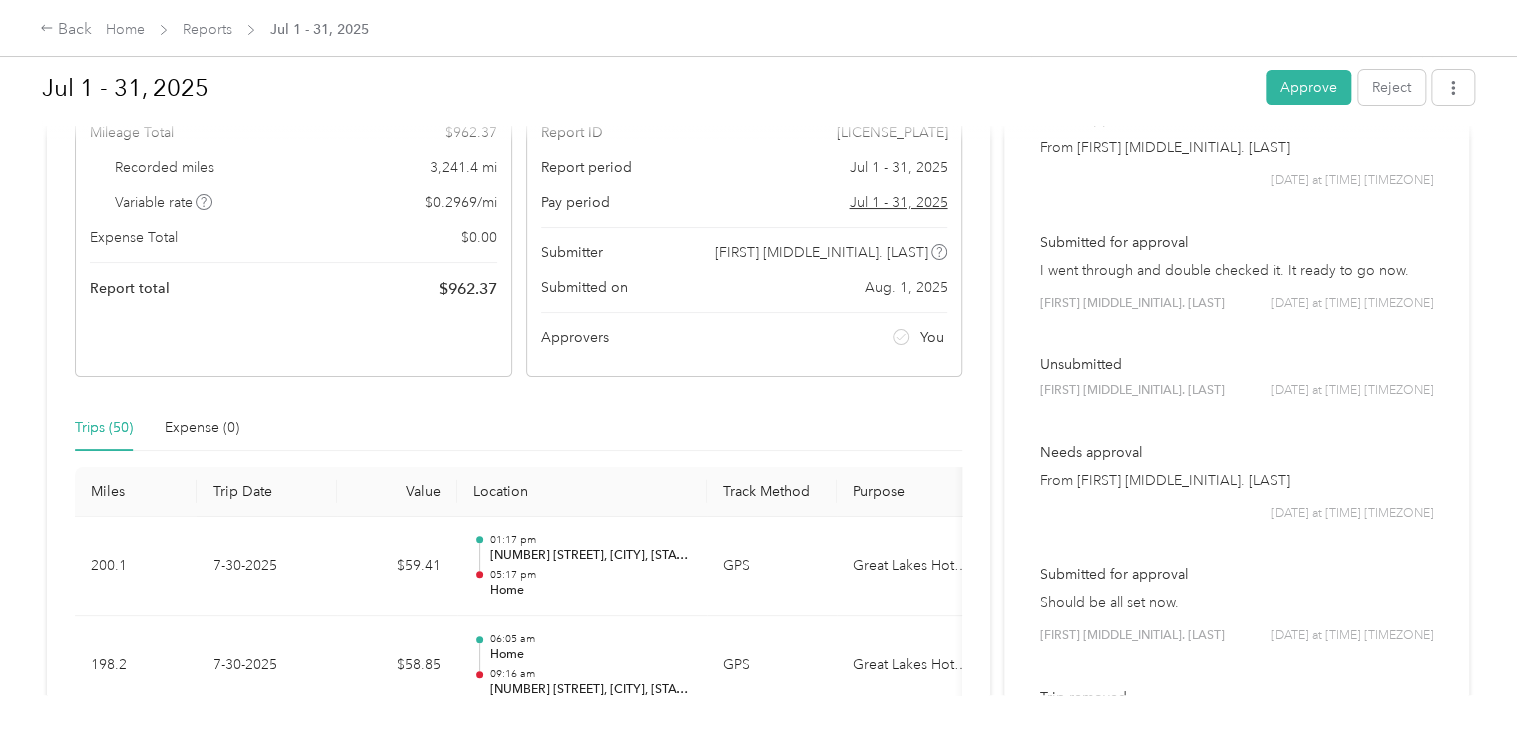 scroll, scrollTop: 0, scrollLeft: 0, axis: both 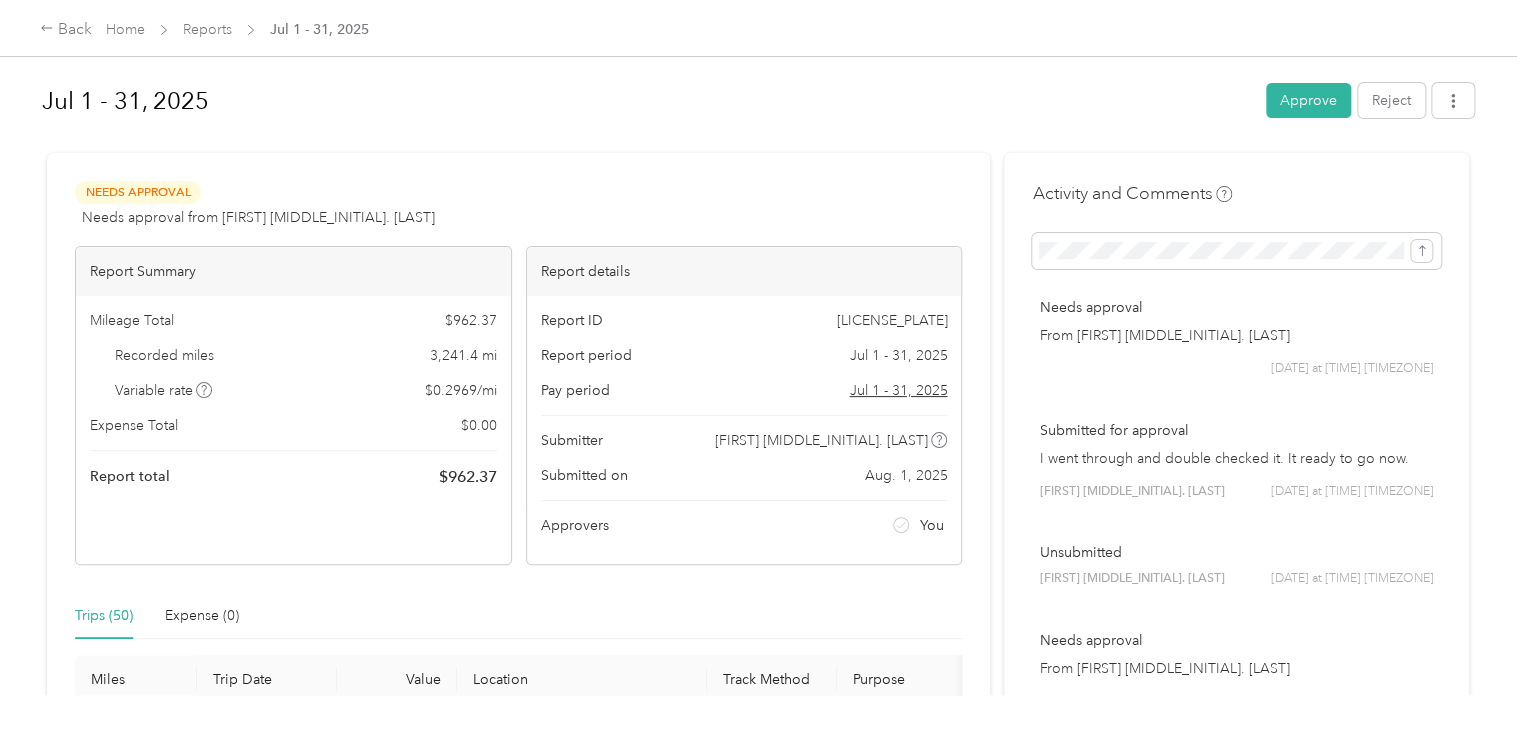 click on "Reports" at bounding box center (207, 29) 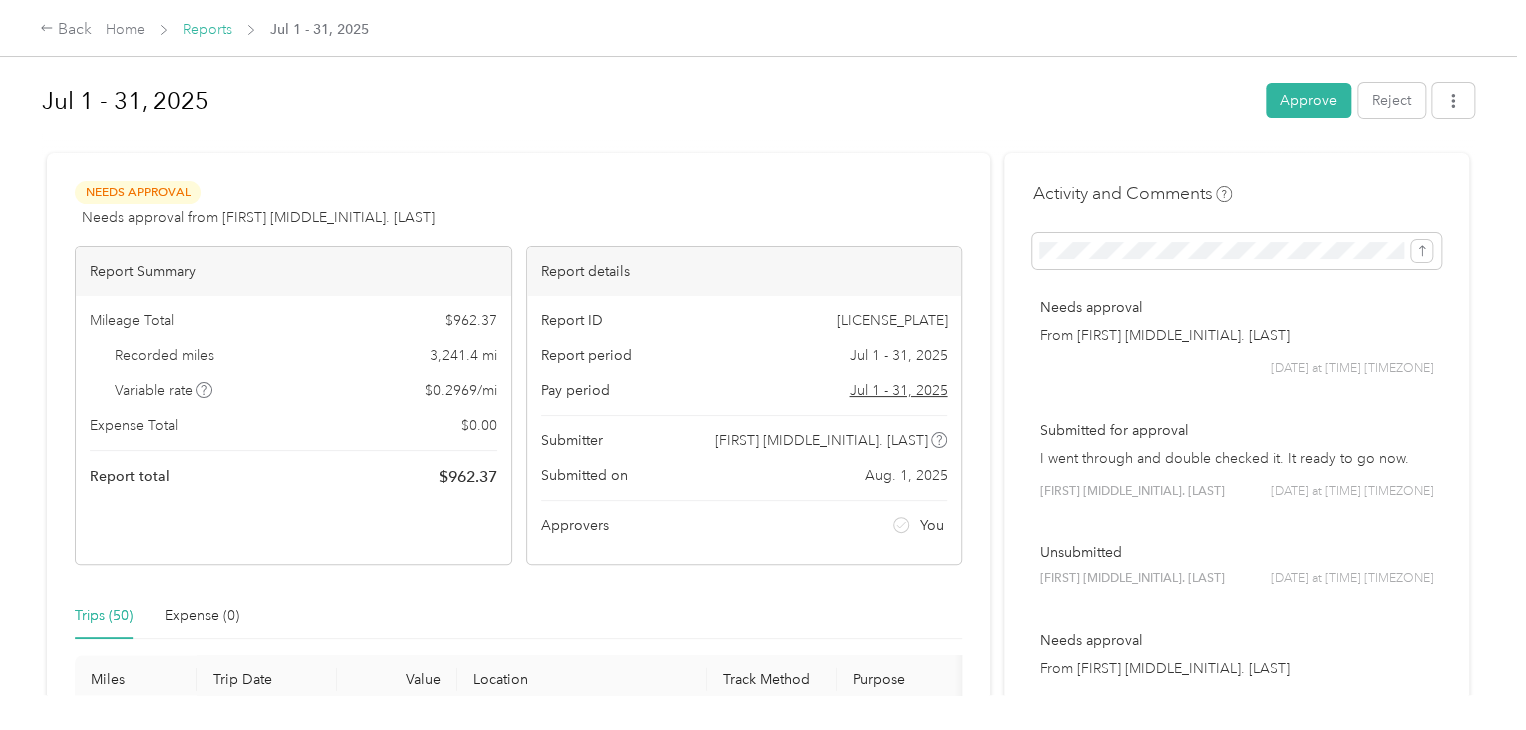click on "Reports" at bounding box center (207, 29) 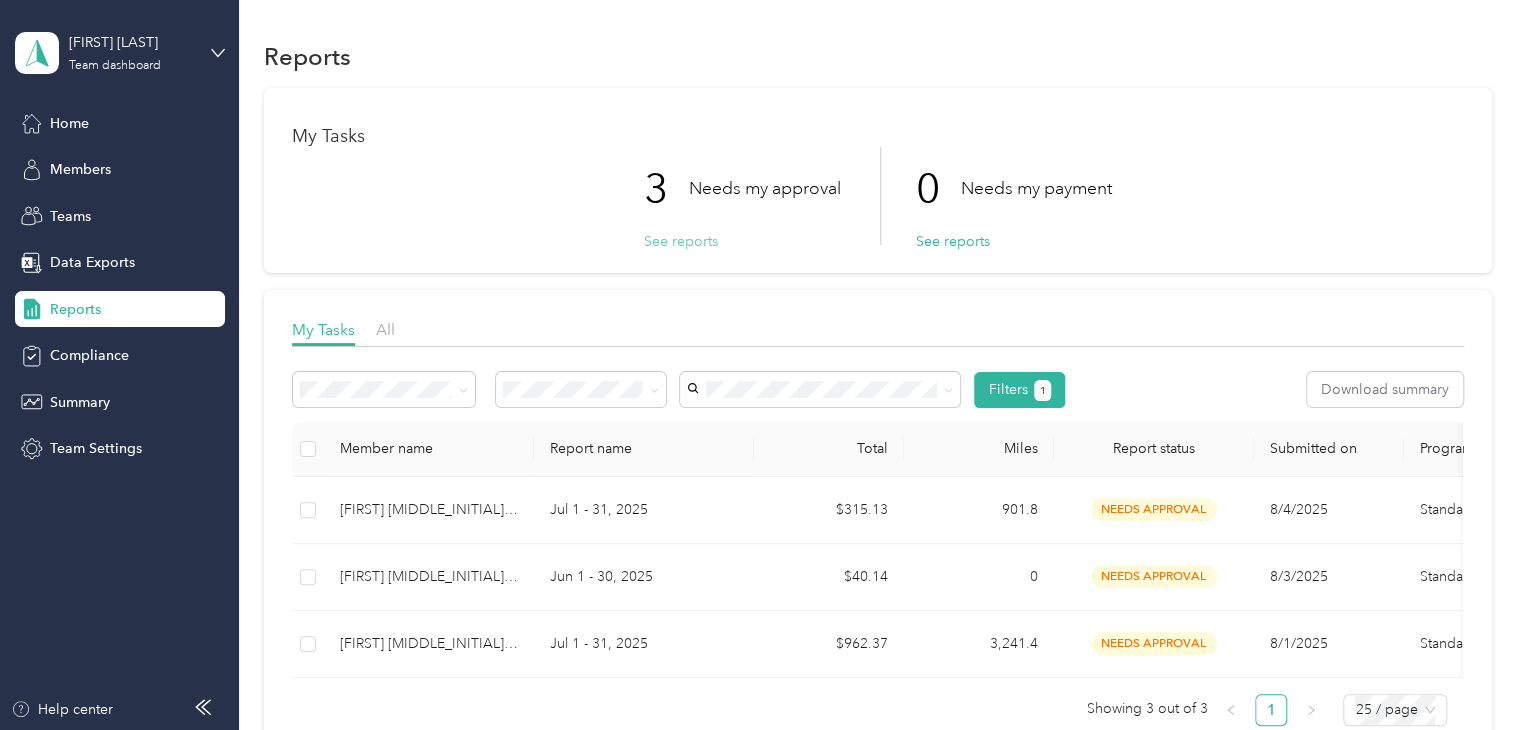 click on "See reports" at bounding box center [681, 241] 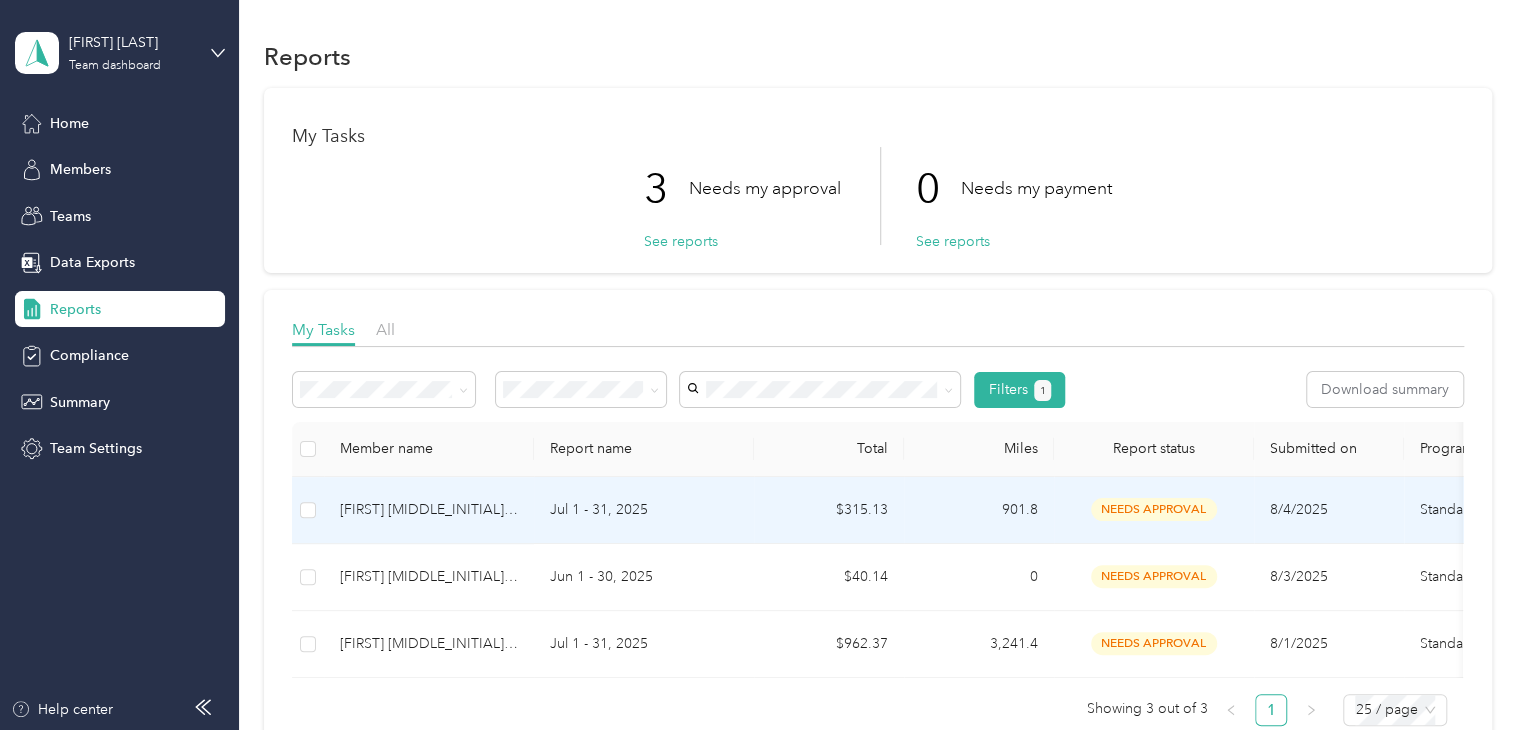 click on "[FIRST] [MIDDLE_INITIAL]. [LAST]" at bounding box center [429, 510] 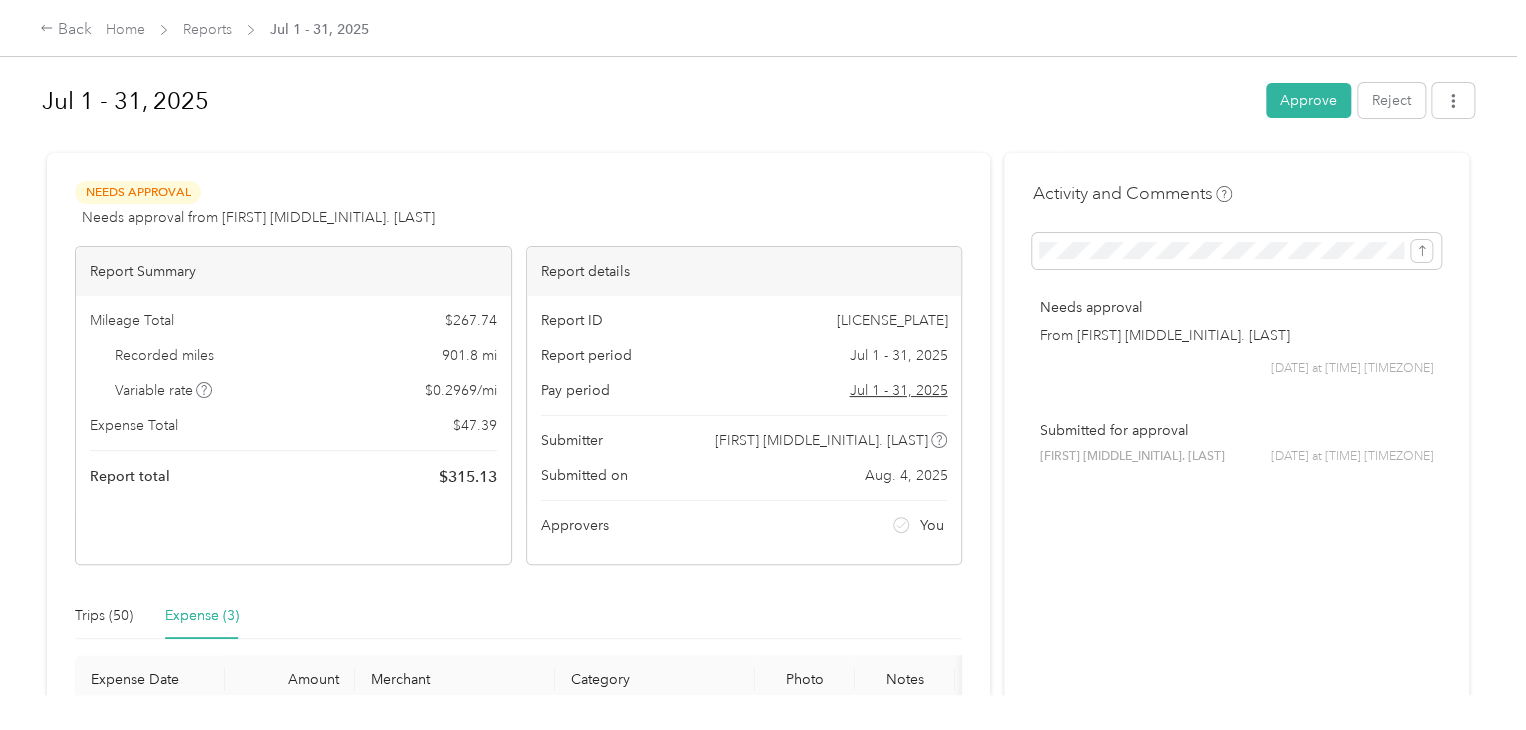 click on "Back Home Reports [MONTH] 1 - 31, [YEAR]" at bounding box center [763, 28] 